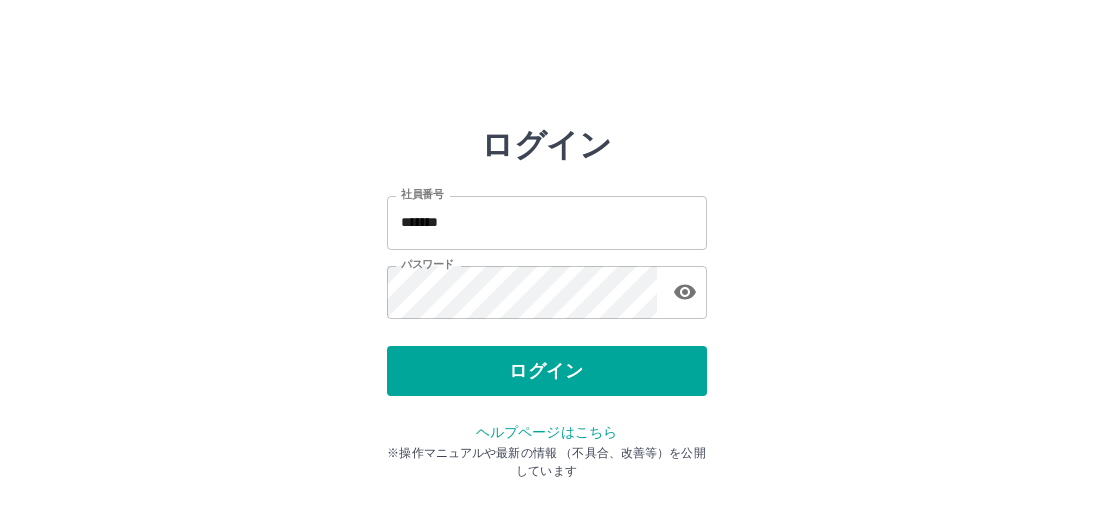 scroll, scrollTop: 0, scrollLeft: 0, axis: both 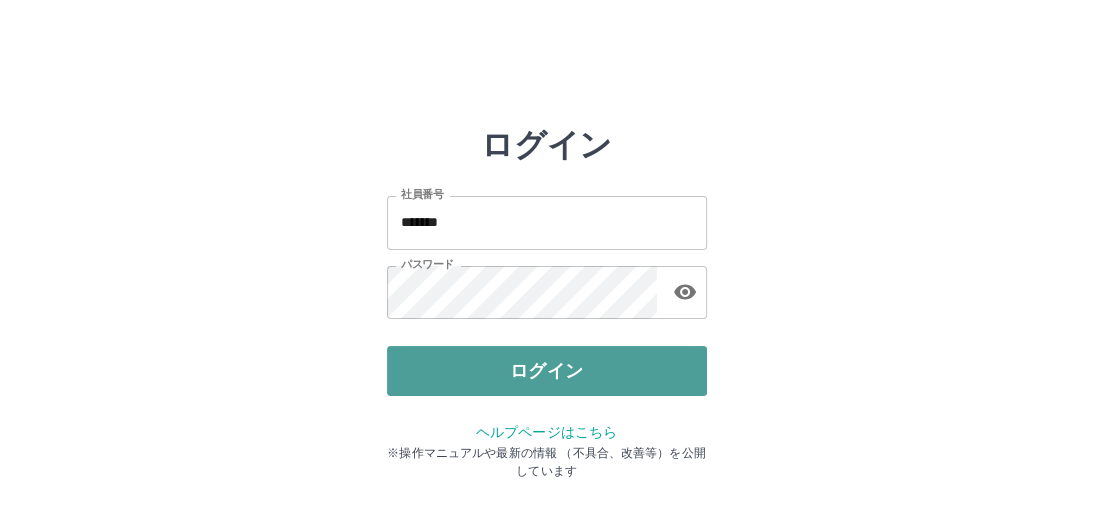 click on "ログイン" at bounding box center [547, 371] 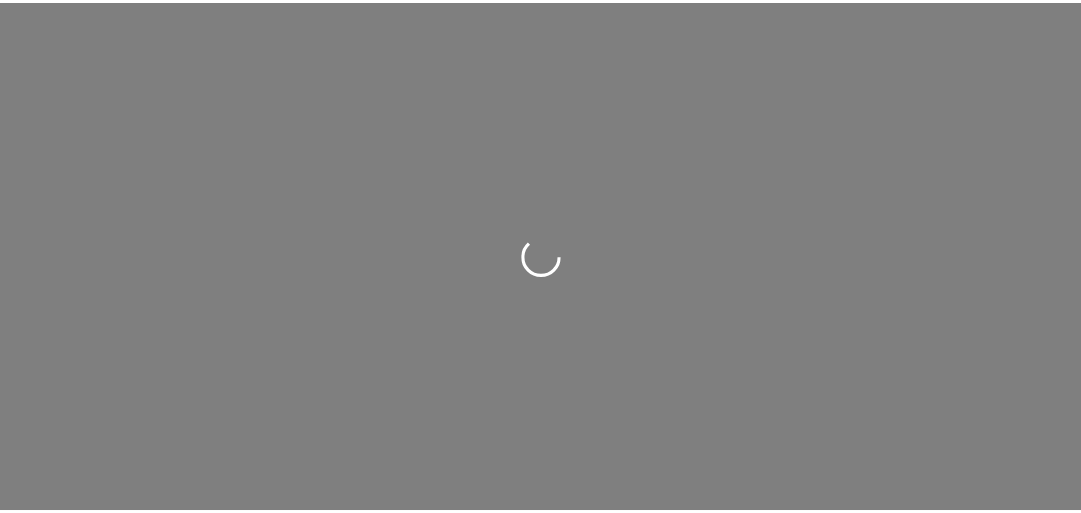 scroll, scrollTop: 0, scrollLeft: 0, axis: both 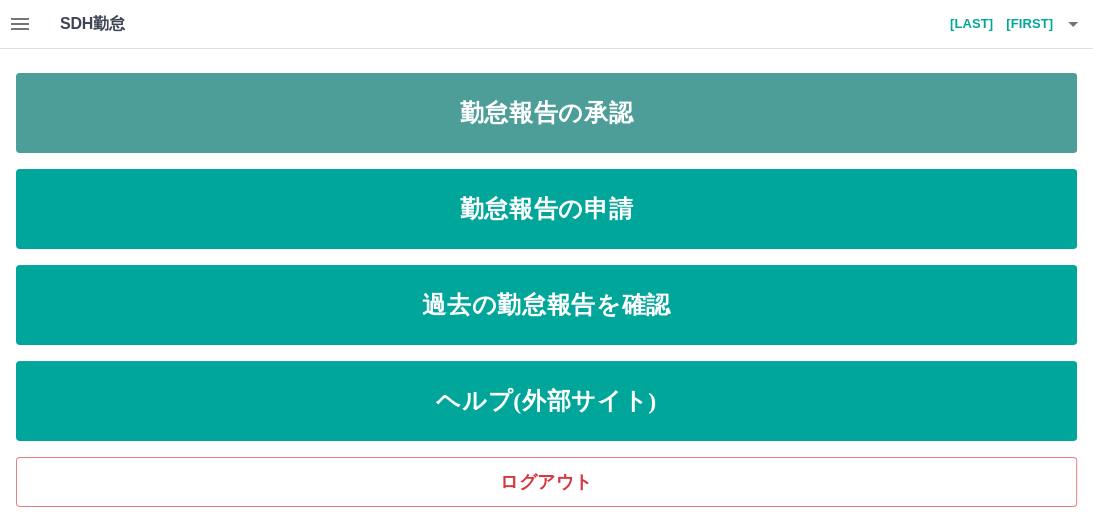 click on "勤怠報告の承認" at bounding box center [546, 113] 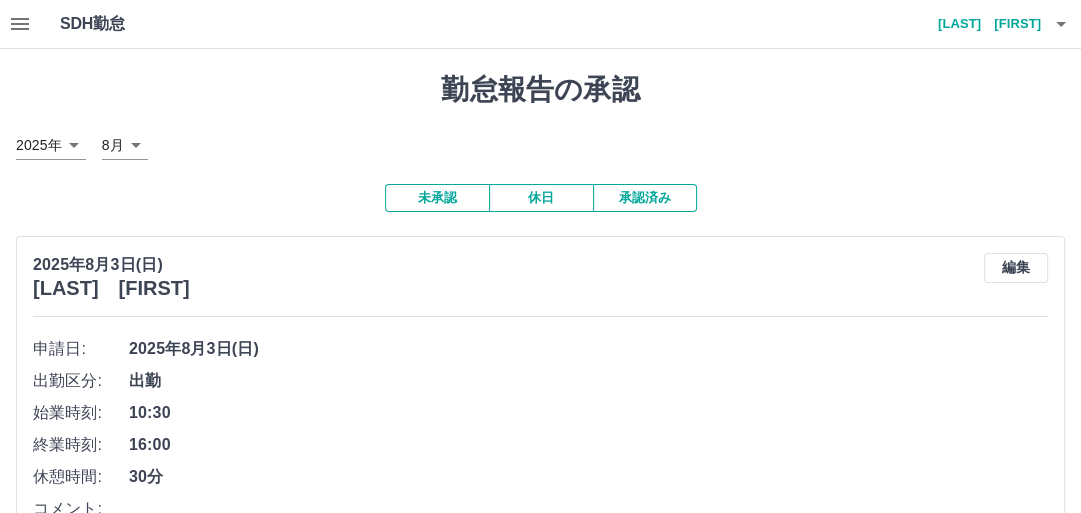 click on "未承認" at bounding box center (437, 198) 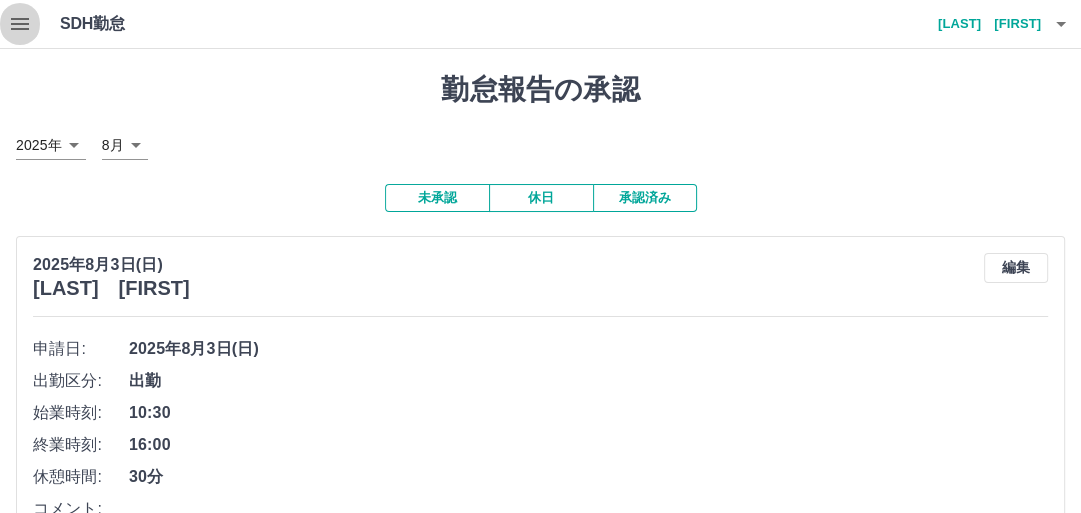 click 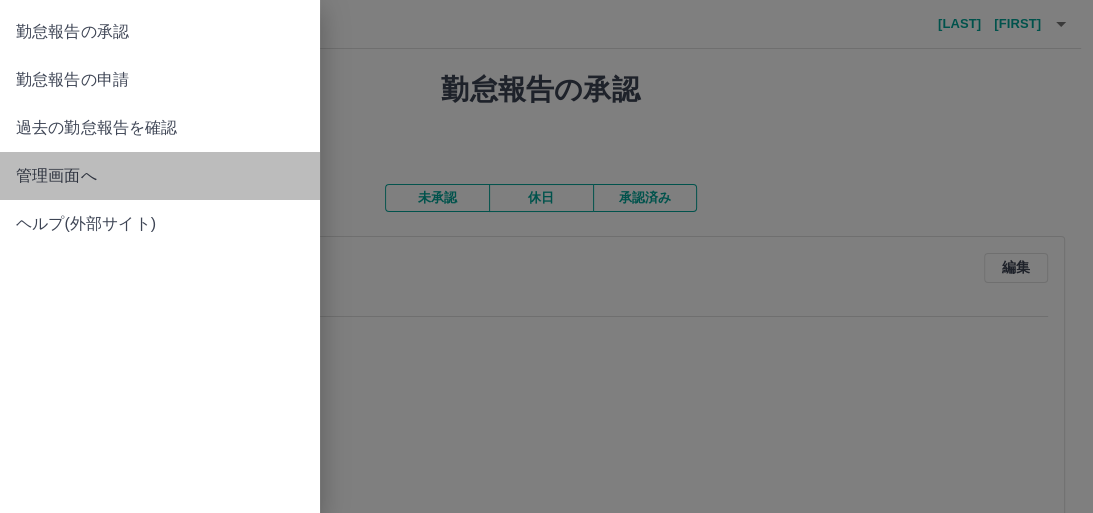click on "管理画面へ" at bounding box center [160, 176] 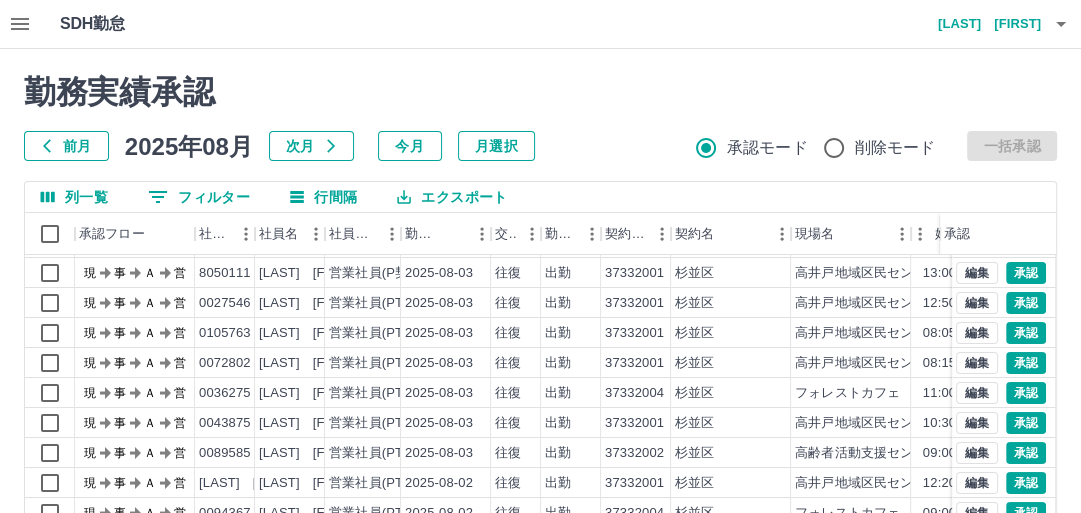 scroll, scrollTop: 98, scrollLeft: 0, axis: vertical 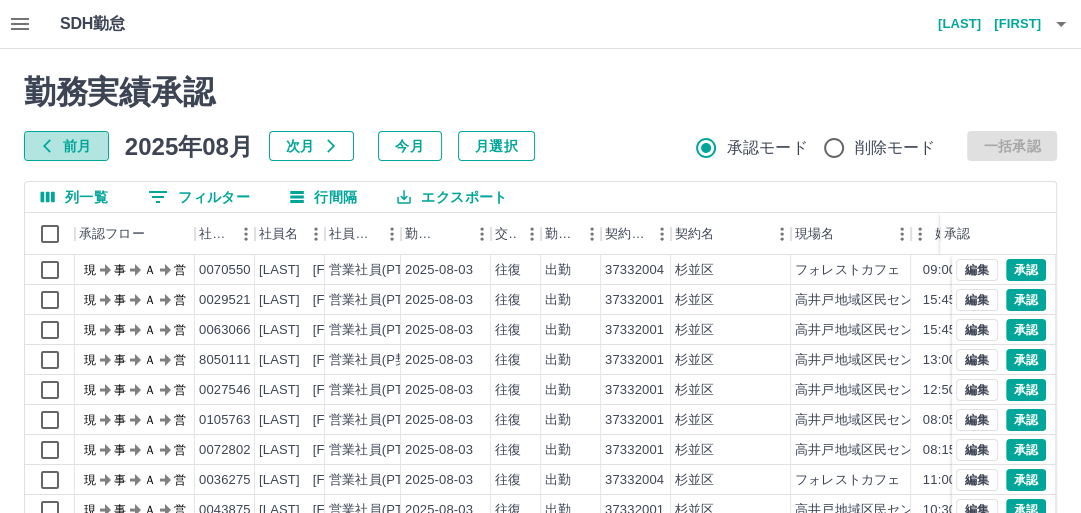 click on "前月" at bounding box center (66, 146) 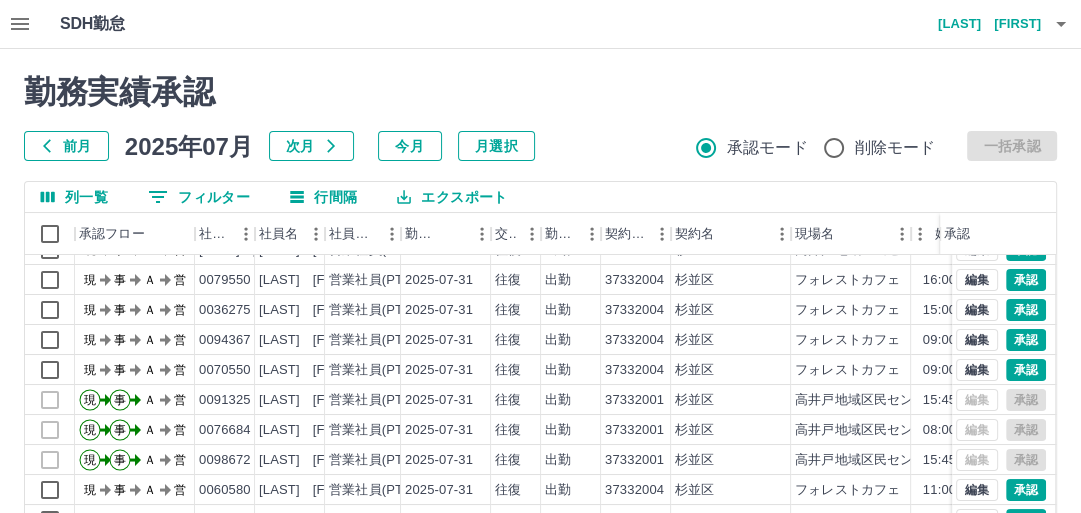 scroll, scrollTop: 98, scrollLeft: 0, axis: vertical 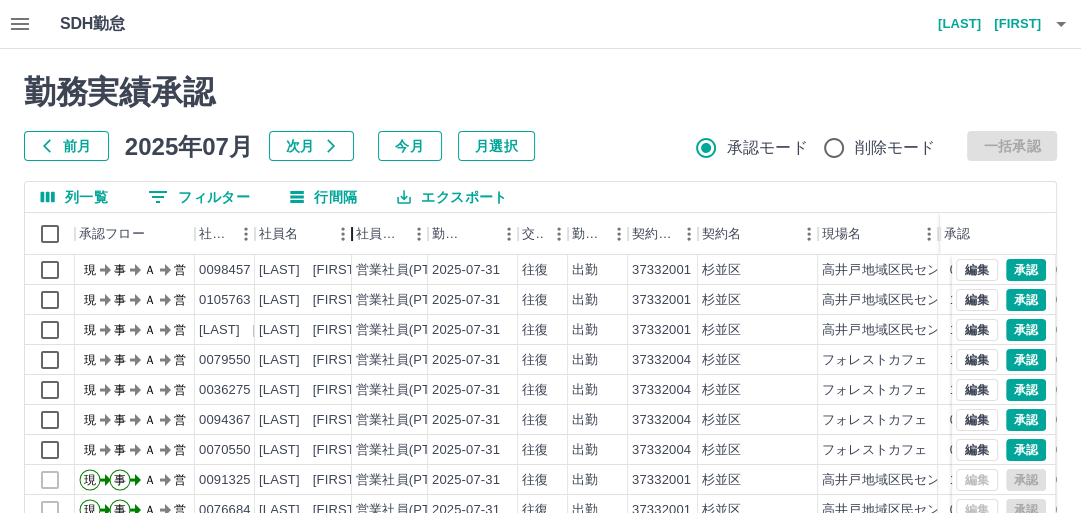 drag, startPoint x: 325, startPoint y: 232, endPoint x: 352, endPoint y: 241, distance: 28.460499 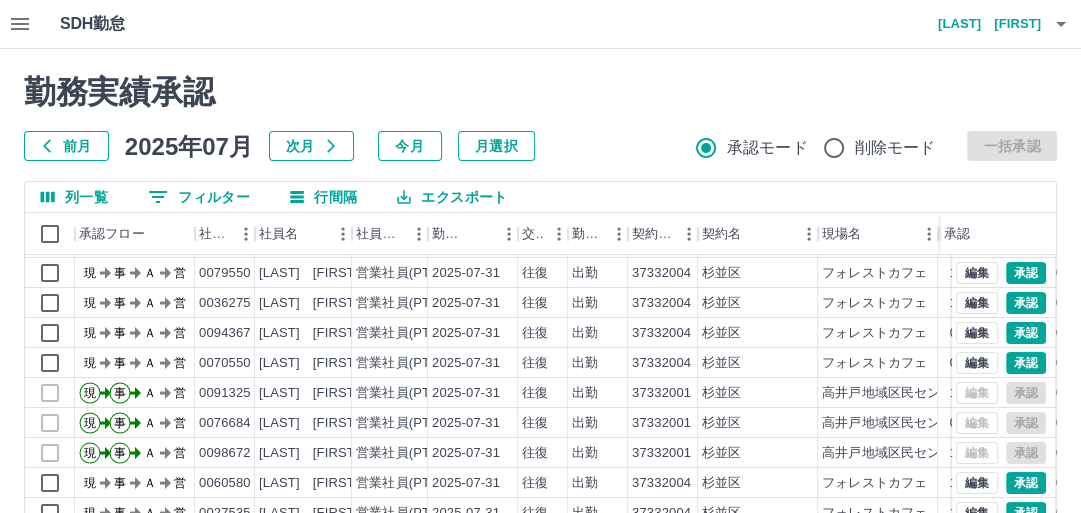 scroll, scrollTop: 98, scrollLeft: 0, axis: vertical 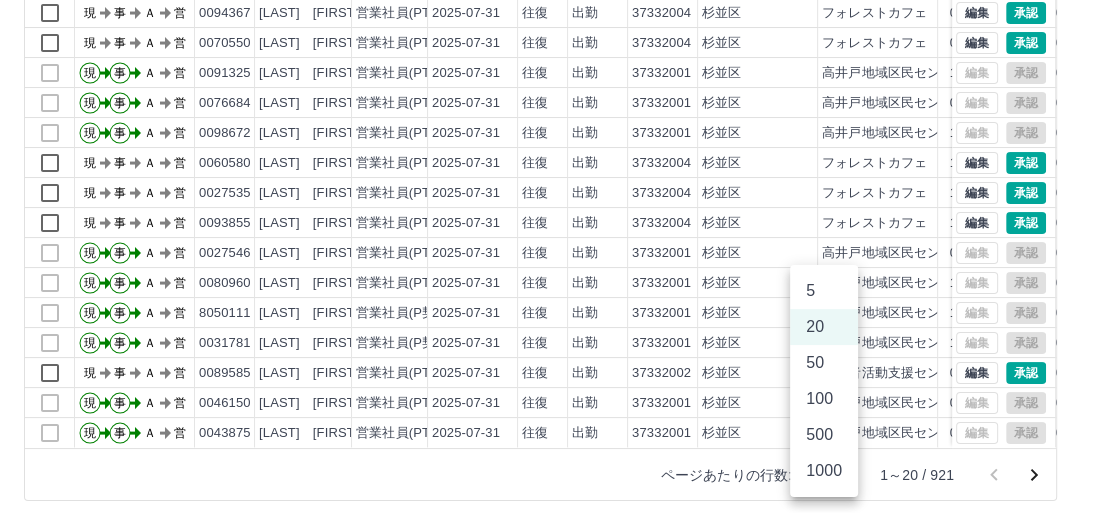 click on "SDH勤怠 [LAST]　[FIRST] 勤務実績承認 前月 2025年07月 次月 今月 月選択 承認モード 削除モード 一括承認 列一覧 0 フィルター 行間隔 エクスポート 承認フロー 社員番号 社員名 社員区分 勤務日 交通費 勤務区分 契約コード 契約名 現場名 始業 終業 休憩 所定開始 所定終業 所定休憩 承認 現 事 Ａ 営 [EMPLOYEE_ID] [LAST]　[FIRST] 営業社員(PT契約) 2025-07-31 往復 出勤 [CONTRACT_CODE] [CITY] [LOCATION_NAME] 12:20 21:20 01:00 12:20 21:20 01:00 現 事 Ａ 営 [EMPLOYEE_ID] [LAST]　[FIRST] 営業社員(PT契約) 2025-07-31 往復 出勤 [CONTRACT_CODE] [CITY] [LOCATION_NAME] 17:30 20:15 00:00 17:30 20:15 00:00 現 事 Ａ 営 [EMPLOYEE_ID] [LAST]　[FIRST] 営業社員(PT契約) 2025-07-31 往復 出勤 [CONTRACT_CODE] [CITY] [LOCATION_NAME] 16:00 21:45 00:00 16:00 18:00 00:00 現 事 Ａ 営 [EMPLOYEE_ID] [LAST]　[FIRST] 営業社員(PT契約) 2025-07-31 往復 出勤 [CONTRACT_CODE] [CITY] 15:00 20:00 5" at bounding box center (546, 102) 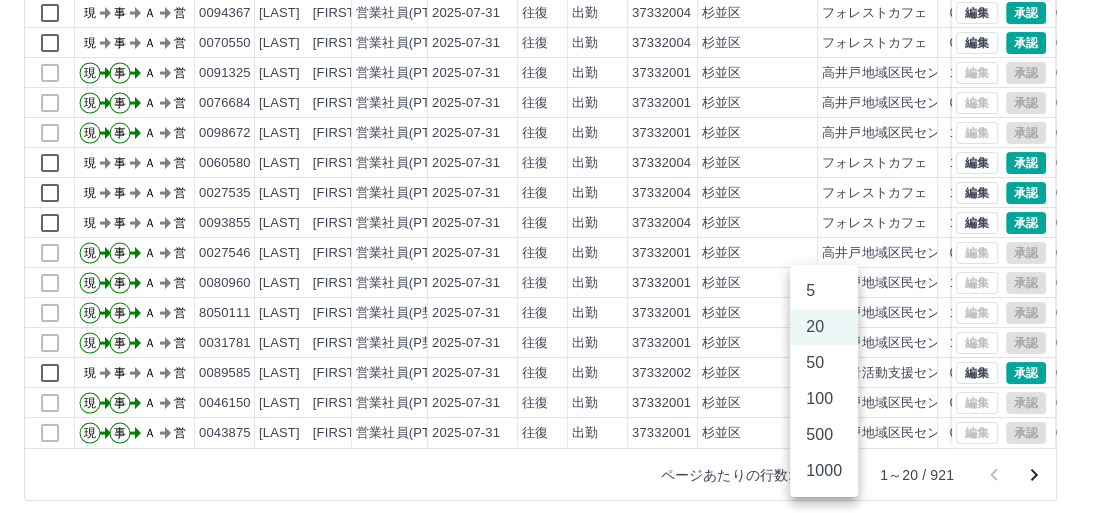 click on "50" at bounding box center (824, 363) 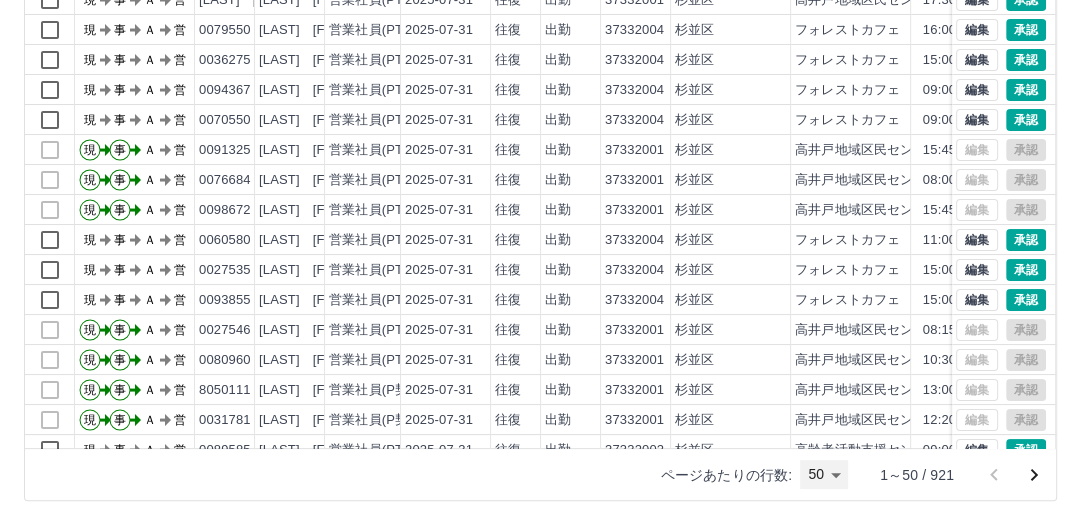 scroll, scrollTop: 0, scrollLeft: 0, axis: both 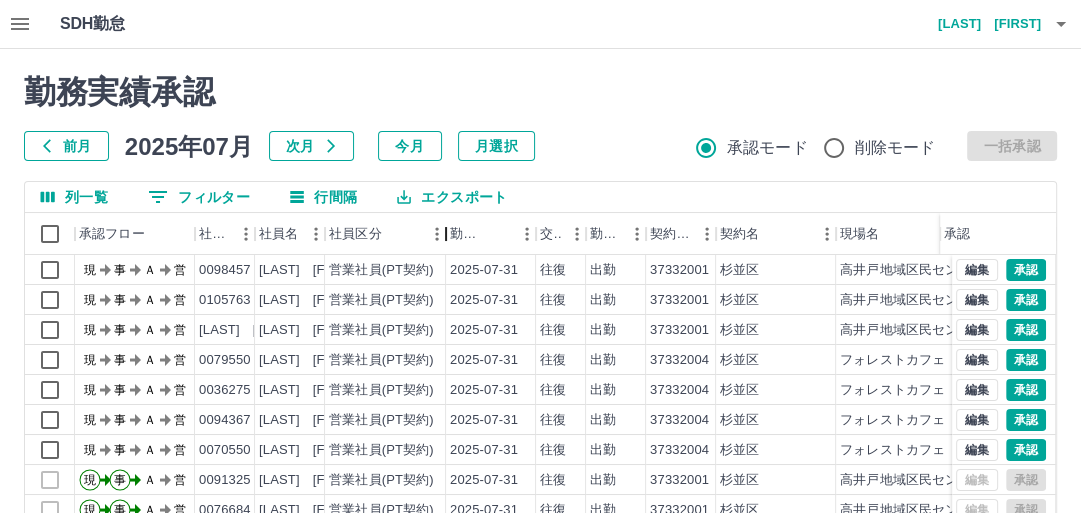 drag, startPoint x: 397, startPoint y: 242, endPoint x: 441, endPoint y: 244, distance: 44.04543 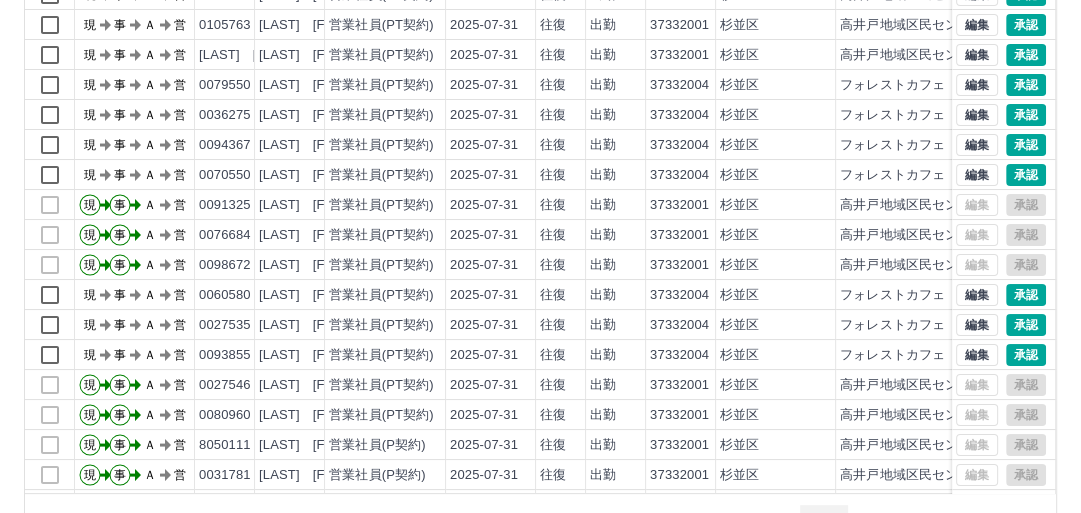 scroll, scrollTop: 332, scrollLeft: 0, axis: vertical 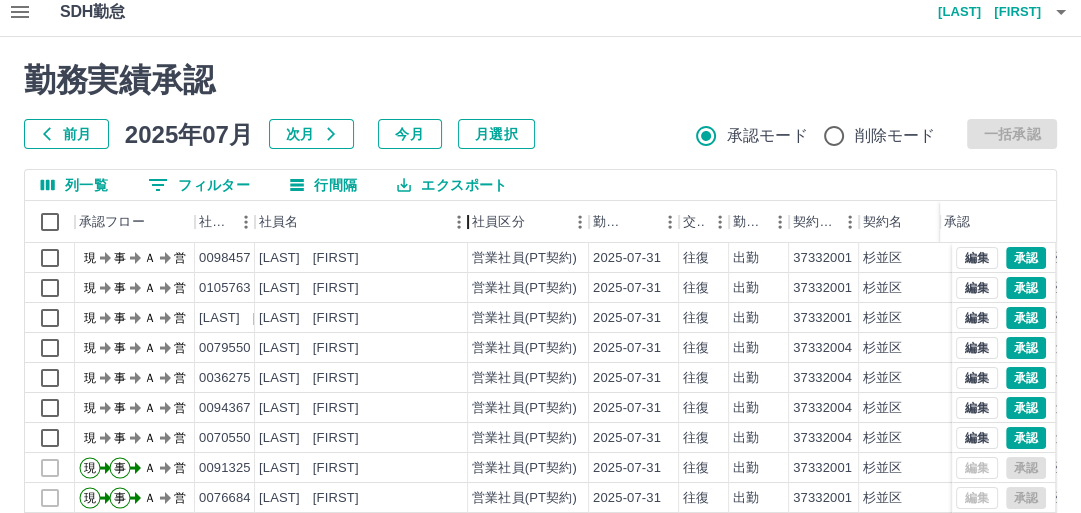 drag, startPoint x: 324, startPoint y: 217, endPoint x: 467, endPoint y: 245, distance: 145.71547 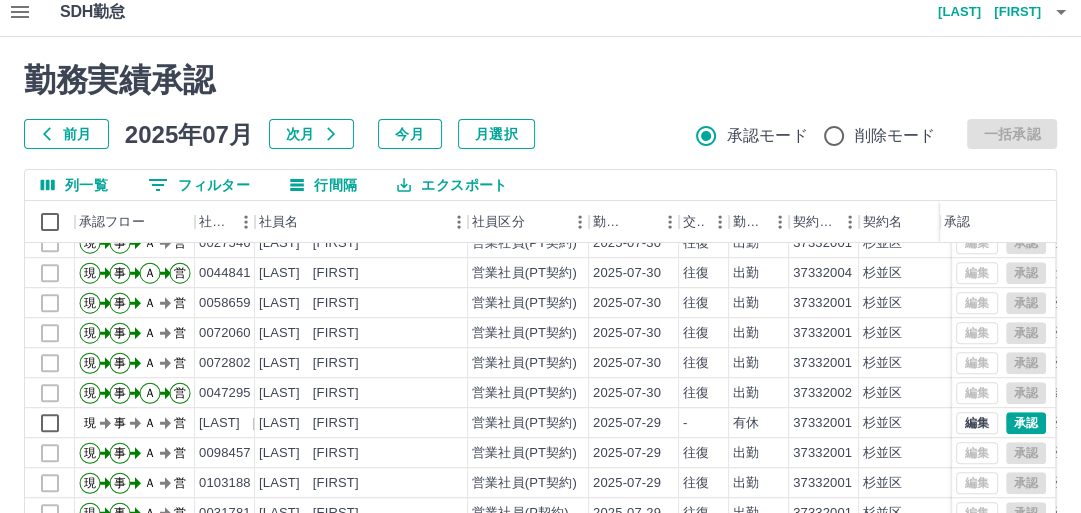 scroll, scrollTop: 998, scrollLeft: 0, axis: vertical 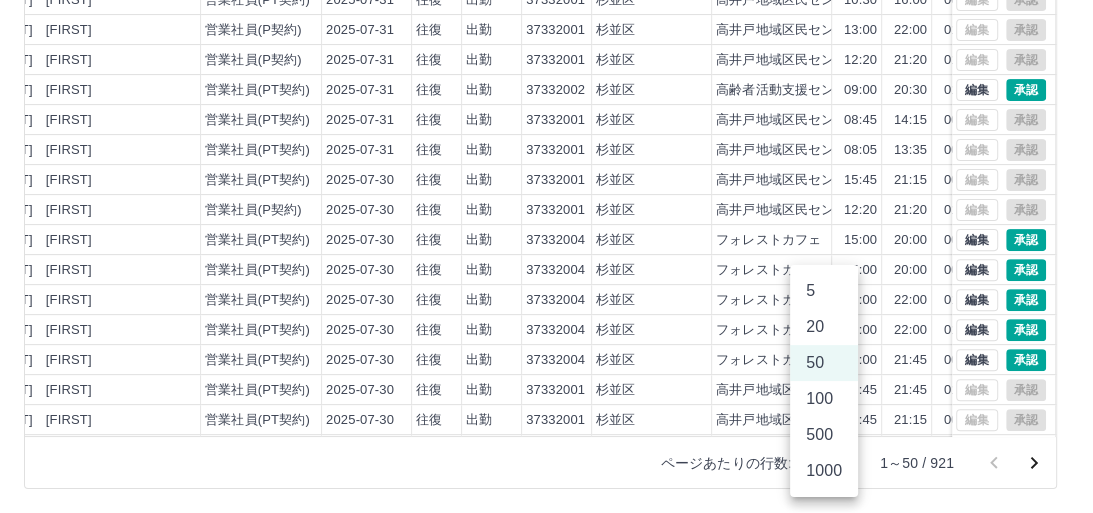 click on "SDH勤怠 [LAST]　[FIRST] 勤務実績承認 前月 2025年07月 次月 今月 月選択 承認モード 削除モード 一括承認 列一覧 0 フィルター 行間隔 エクスポート 承認フロー 社員番号 社員名 社員区分 勤務日 交通費 勤務区分 契約コード 契約名 現場名 始業 終業 休憩 所定開始 所定終業 所定休憩 拘束 勤務 承認 現 事 Ａ 営 [EMPLOYEE_ID] [LAST]　[FIRST] 営業社員(PT契約) 2025-07-31 往復 出勤 [CONTRACT_CODE] [CITY] [LOCATION_NAME] 15:45 21:15 00:30 15:45 21:15 00:30 05:30 05:00 現 事 Ａ 営 [EMPLOYEE_ID] [LAST]　[FIRST] 営業社員(PT契約) 2025-07-31 往復 出勤 [CONTRACT_CODE] [CITY] [LOCATION_NAME] 11:00 16:00 00:00 11:00 16:00 00:00 05:00 05:00 現 事 Ａ 営 [EMPLOYEE_ID] [LAST]　[FIRST] 営業社員(PT契約) 2025-07-31 往復 出勤 [CONTRACT_CODE] [CITY] [LOCATION_NAME] 15:00 20:00 00:00 15:00 20:00 00:00 05:00 05:00 現 事 Ａ 営 [EMPLOYEE_ID] [LAST]　[FIRST] 営業社員(PT契約) 2025-07-31 50" at bounding box center (546, 90) 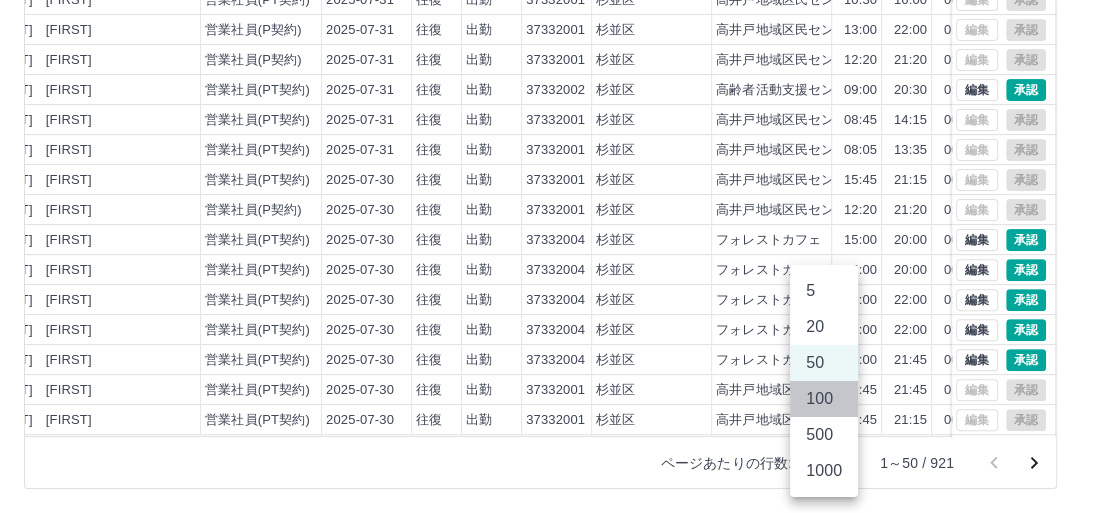 click on "100" at bounding box center [824, 399] 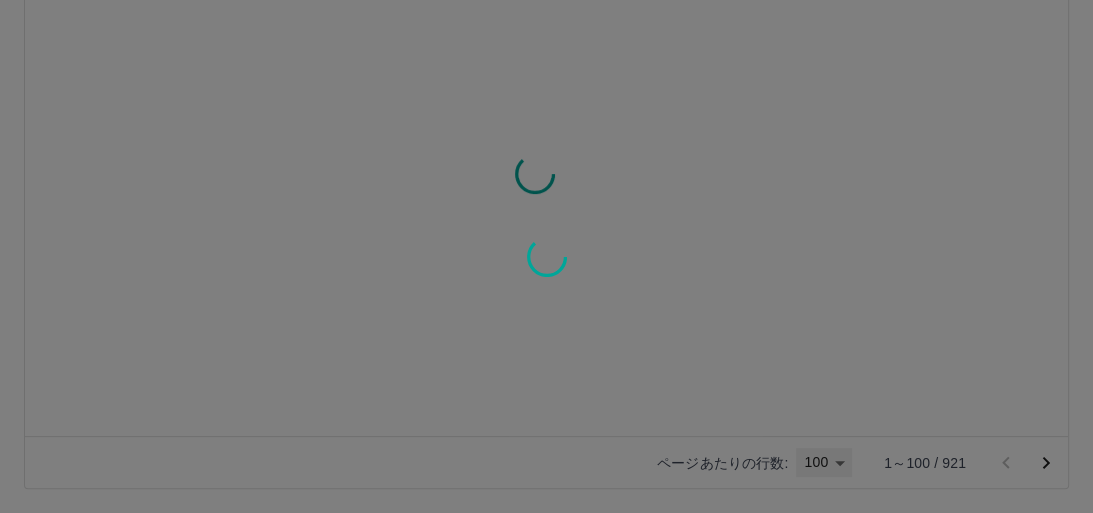 type on "***" 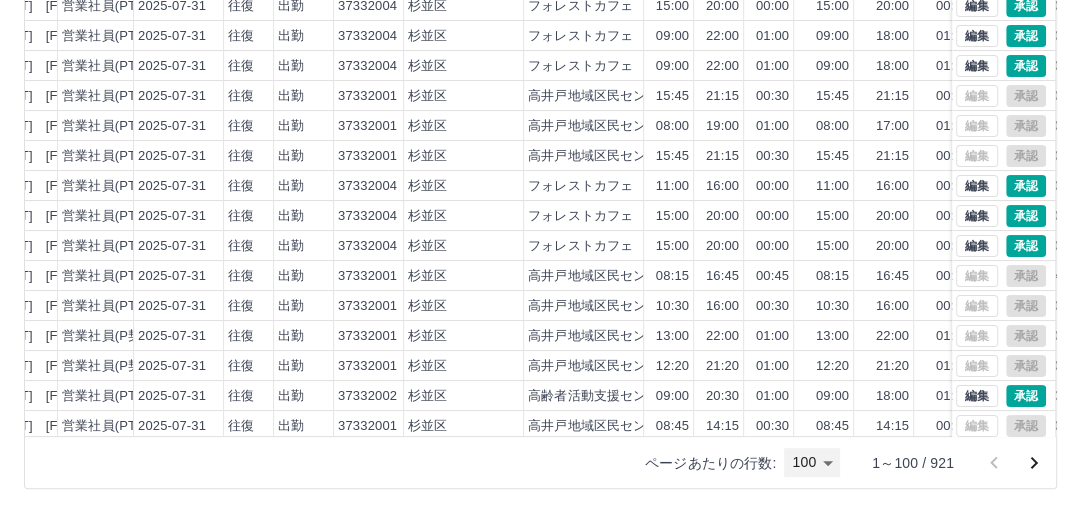 scroll, scrollTop: 80, scrollLeft: 267, axis: both 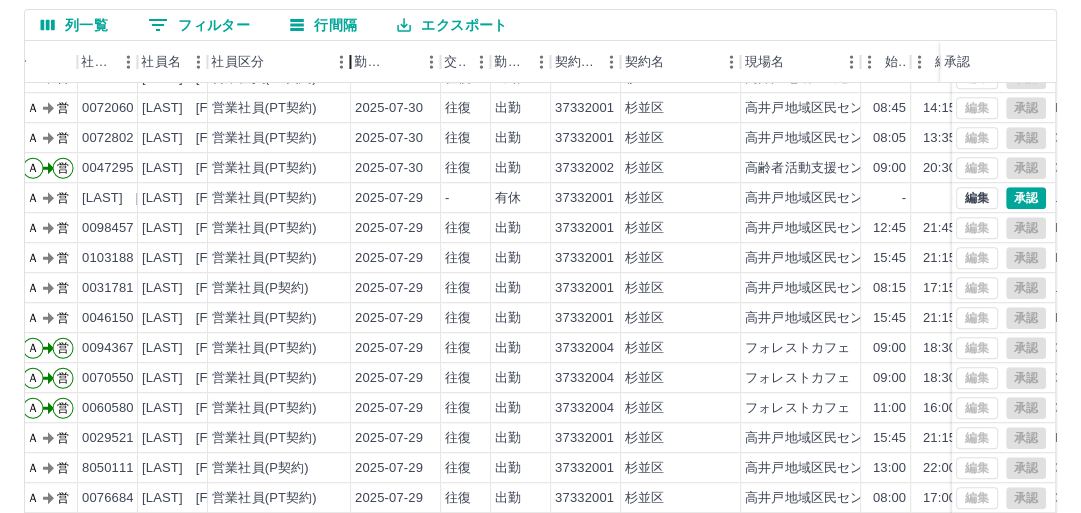 drag, startPoint x: 281, startPoint y: 62, endPoint x: 341, endPoint y: 72, distance: 60.827625 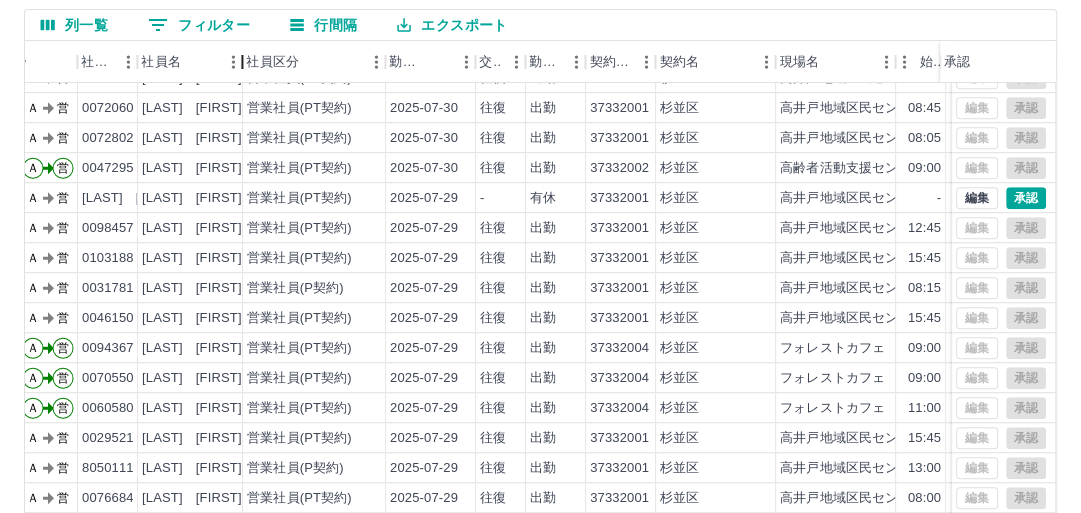 drag, startPoint x: 205, startPoint y: 59, endPoint x: 240, endPoint y: 62, distance: 35.128338 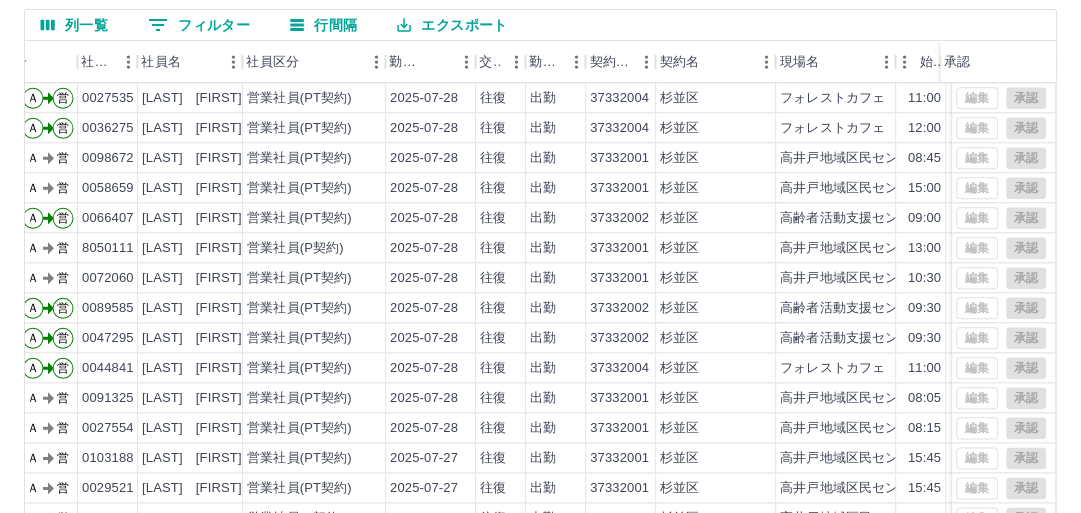 scroll, scrollTop: 1760, scrollLeft: 117, axis: both 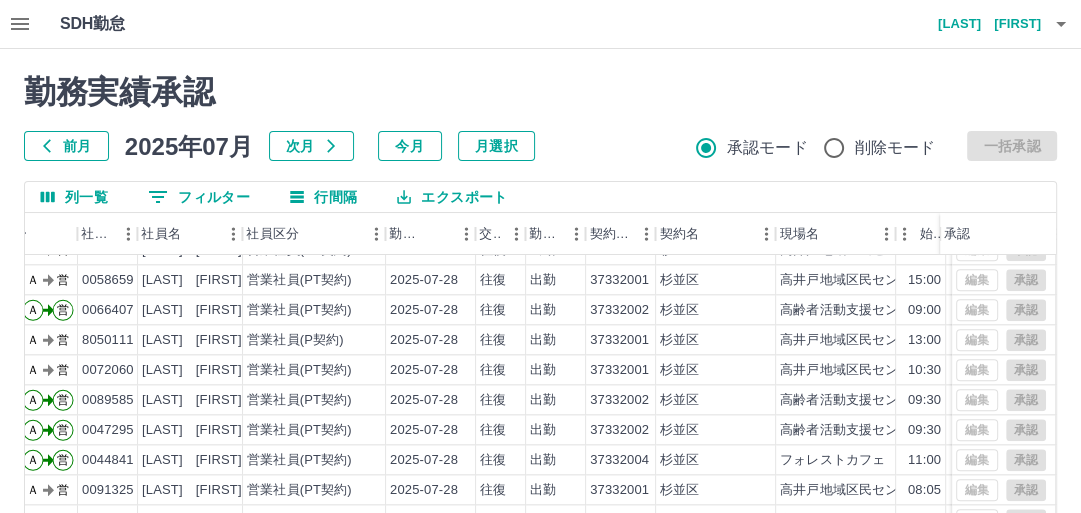 click on "前月 2025年07月 次月 今月 月選択 承認モード 削除モード 一括承認" at bounding box center [540, 146] 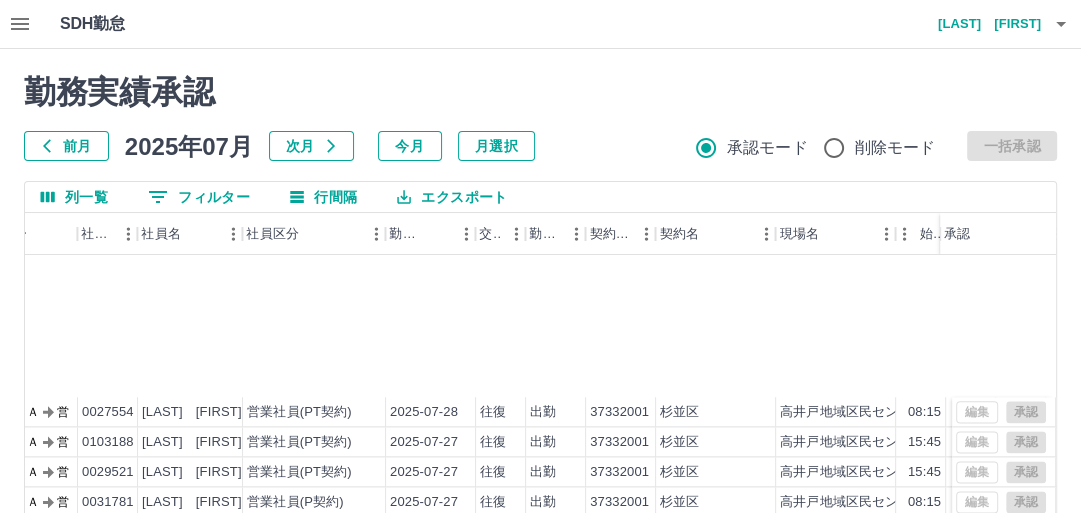 scroll, scrollTop: 2080, scrollLeft: 117, axis: both 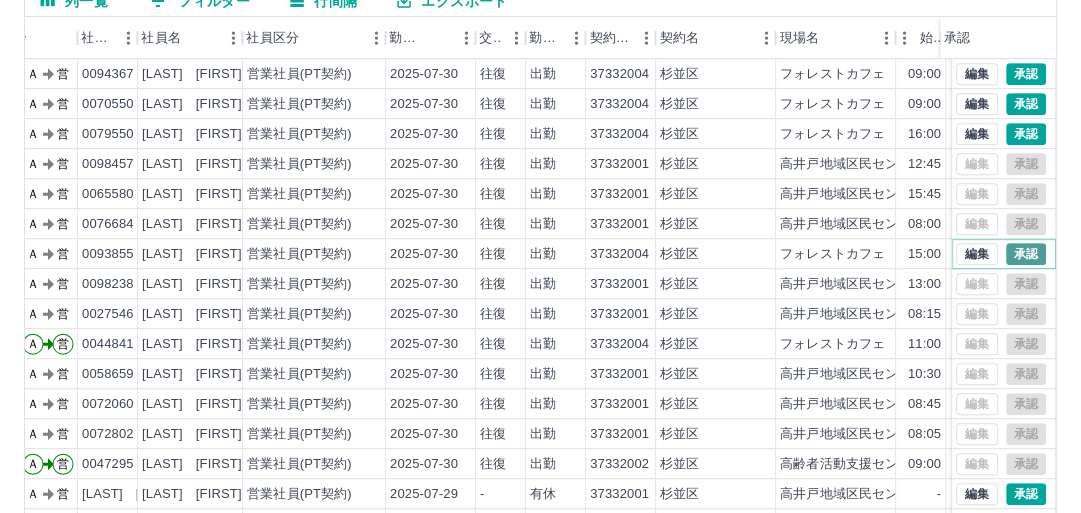 click on "承認" at bounding box center [1026, 254] 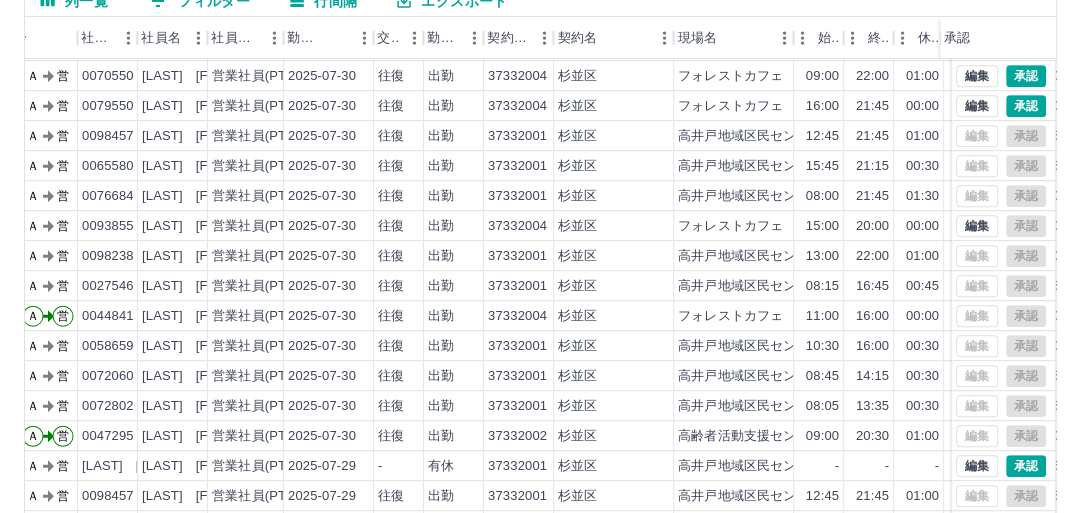 scroll, scrollTop: 640, scrollLeft: 117, axis: both 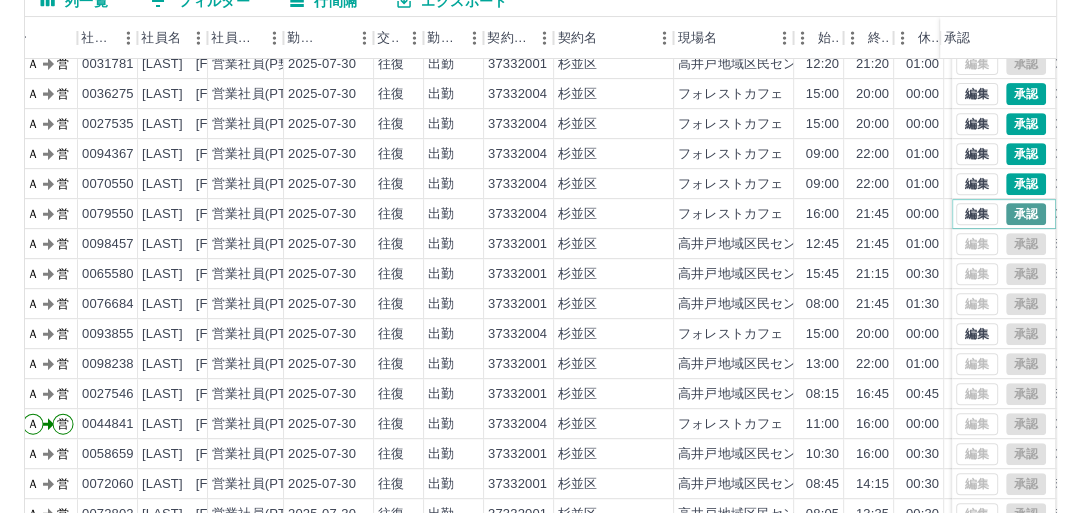 click on "承認" at bounding box center [1026, 214] 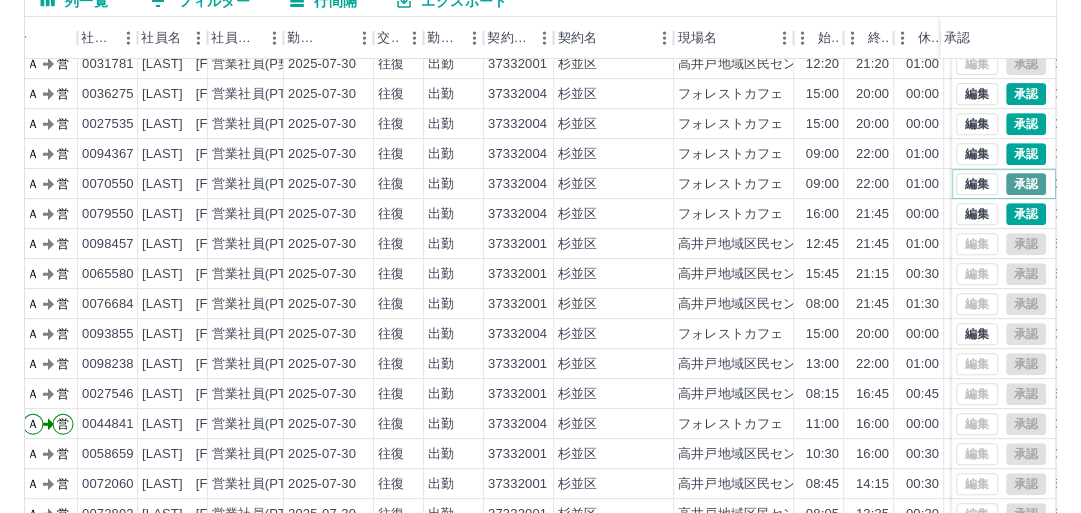 click on "承認" at bounding box center [1026, 184] 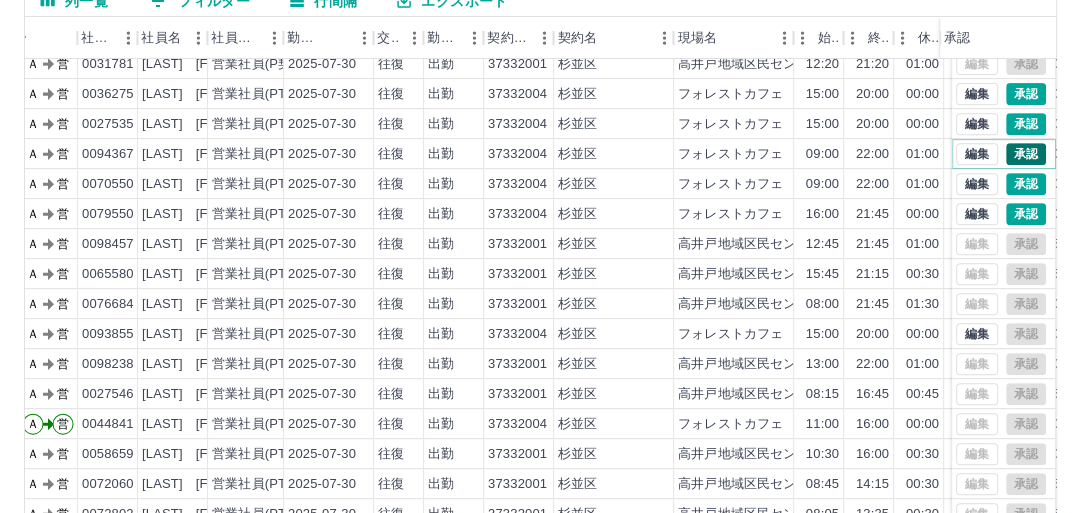 click on "承認" at bounding box center [1026, 154] 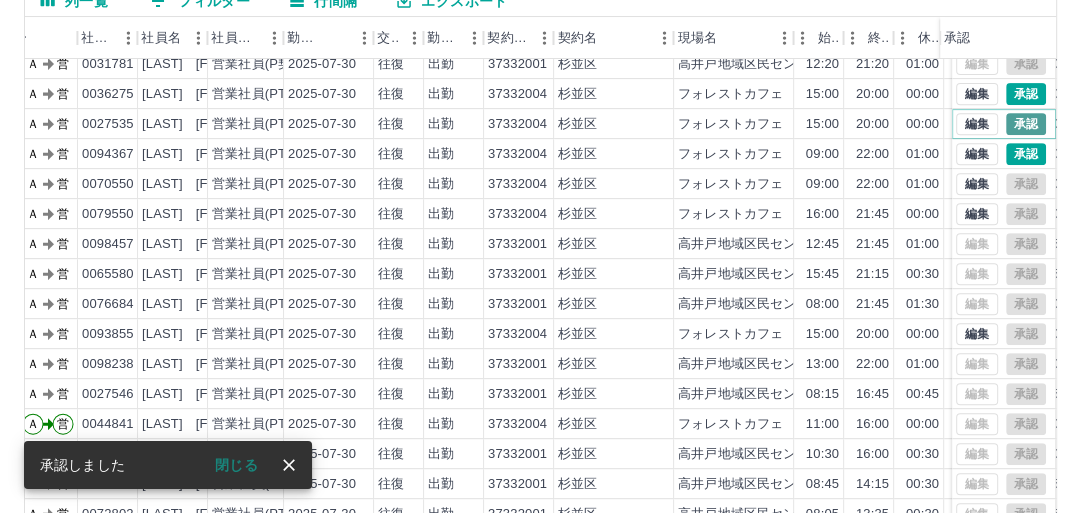 click on "承認" at bounding box center [1026, 124] 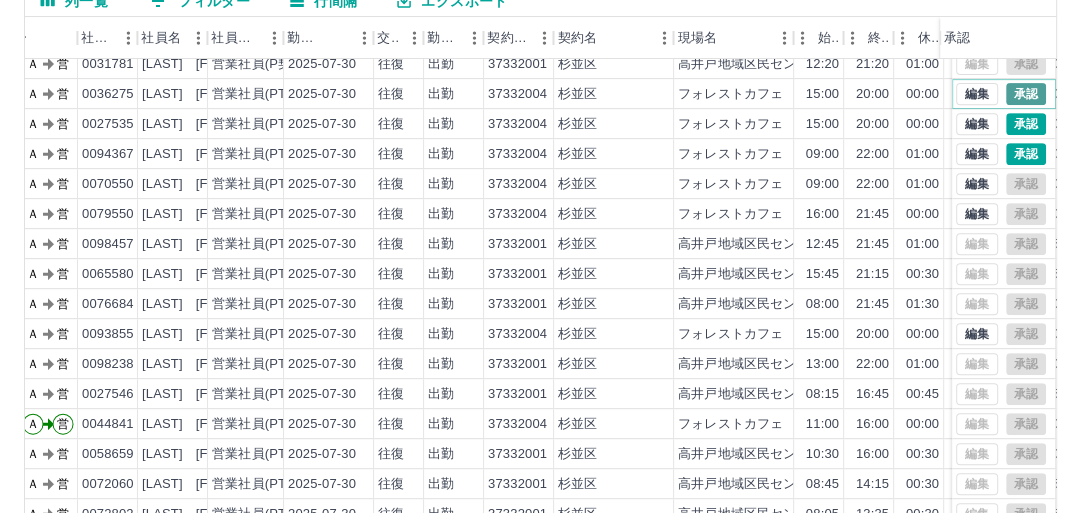 click on "承認" at bounding box center [1026, 94] 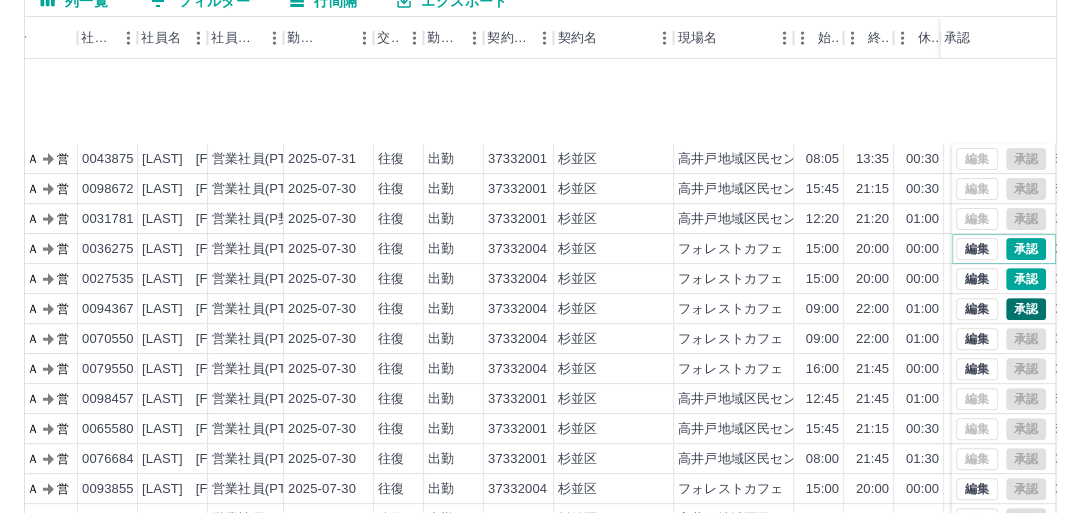 scroll, scrollTop: 480, scrollLeft: 117, axis: both 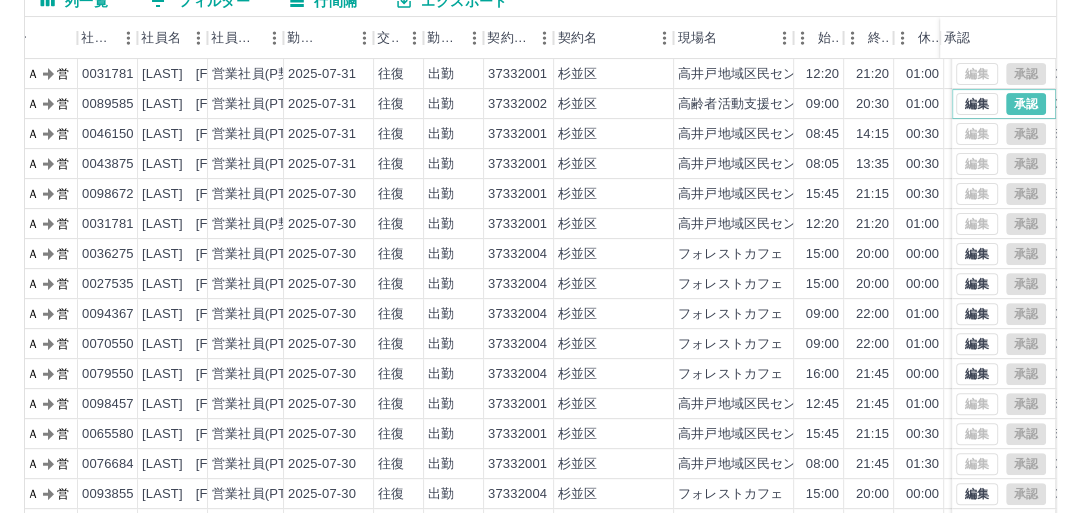 drag, startPoint x: 1012, startPoint y: 101, endPoint x: 1009, endPoint y: 128, distance: 27.166155 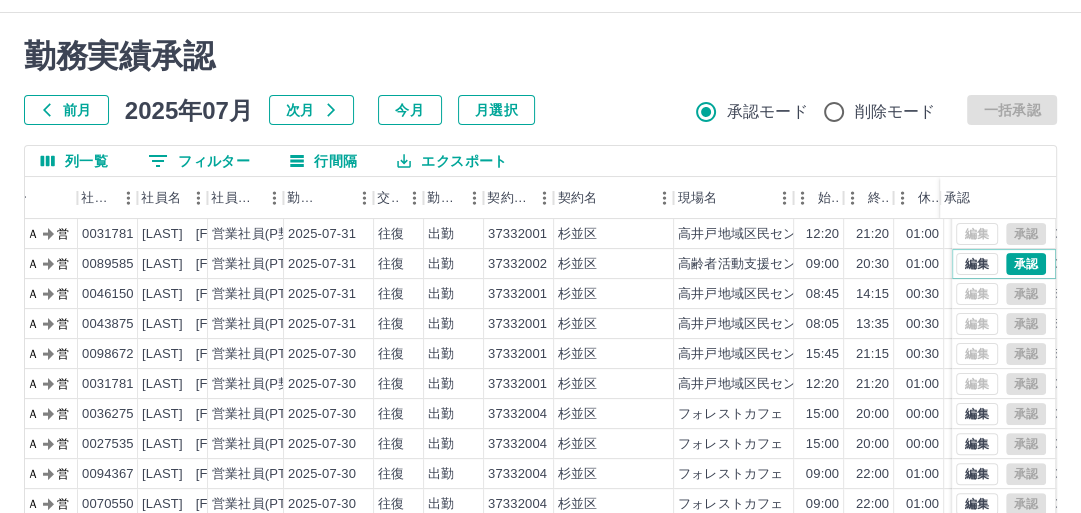 scroll, scrollTop: 0, scrollLeft: 0, axis: both 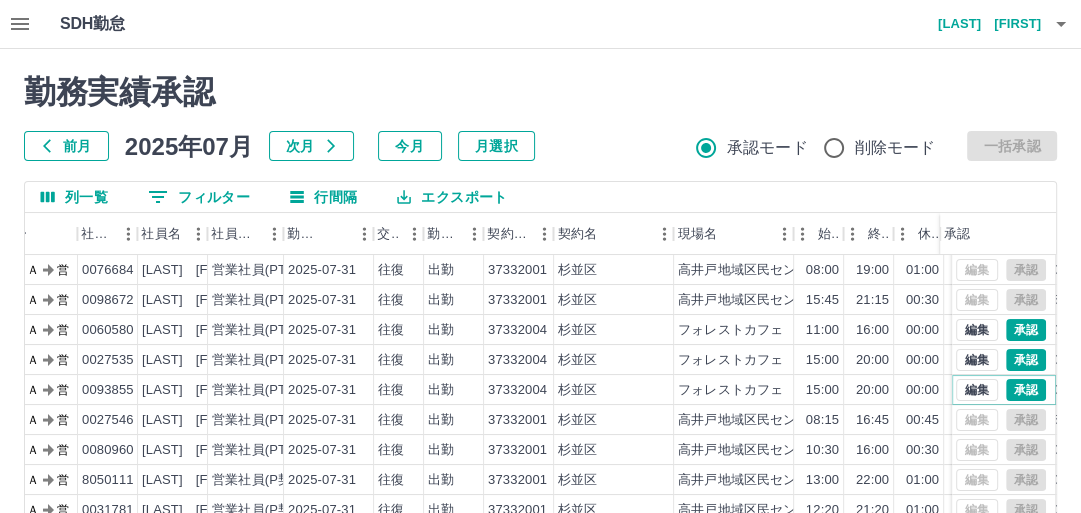 drag, startPoint x: 1020, startPoint y: 387, endPoint x: 1013, endPoint y: 372, distance: 16.552946 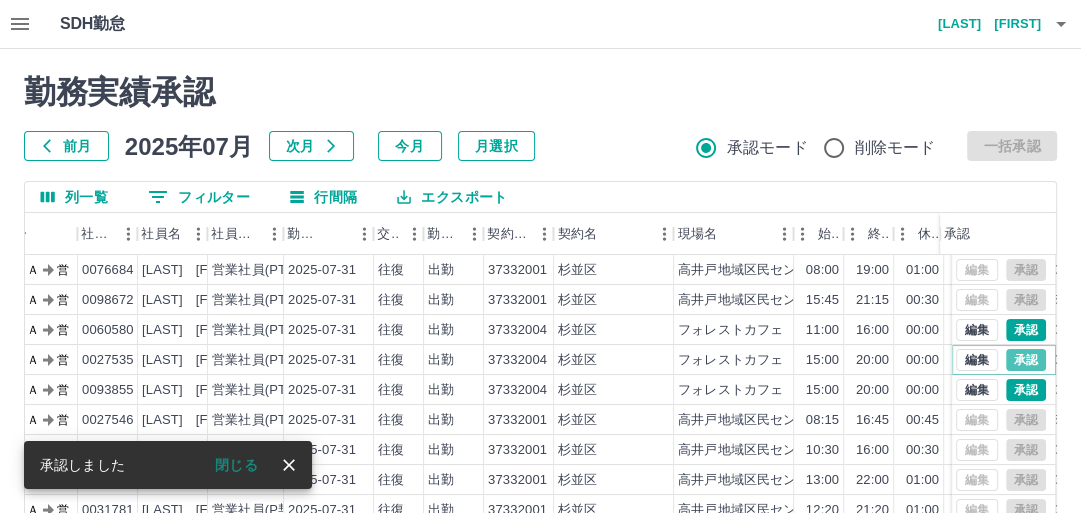 click on "承認" at bounding box center [1026, 360] 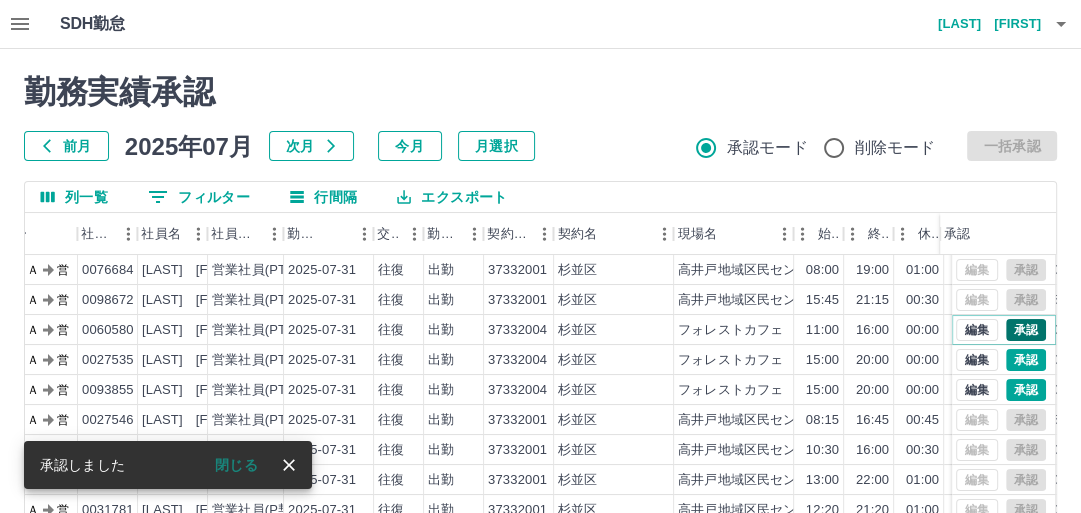 click on "承認" at bounding box center [1026, 330] 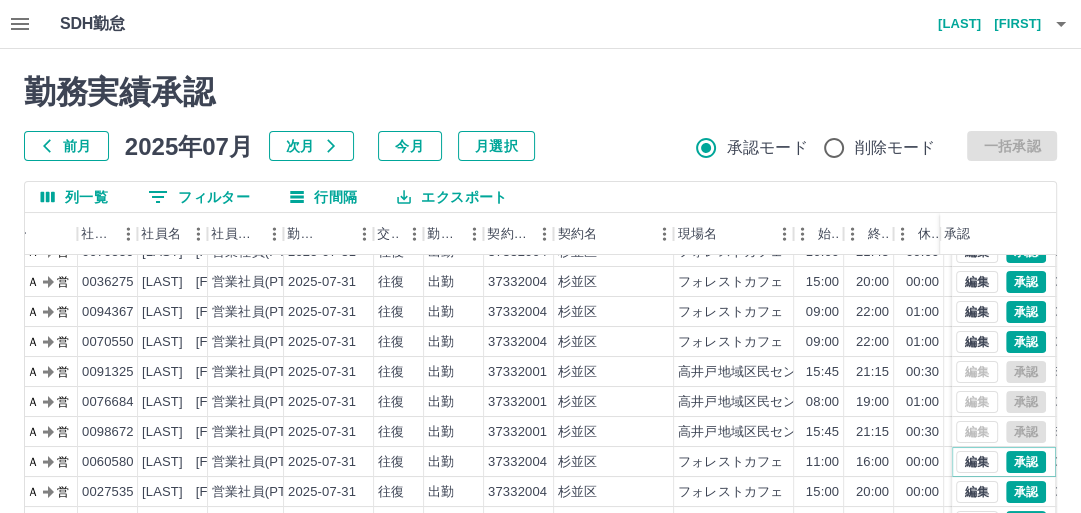 scroll, scrollTop: 80, scrollLeft: 117, axis: both 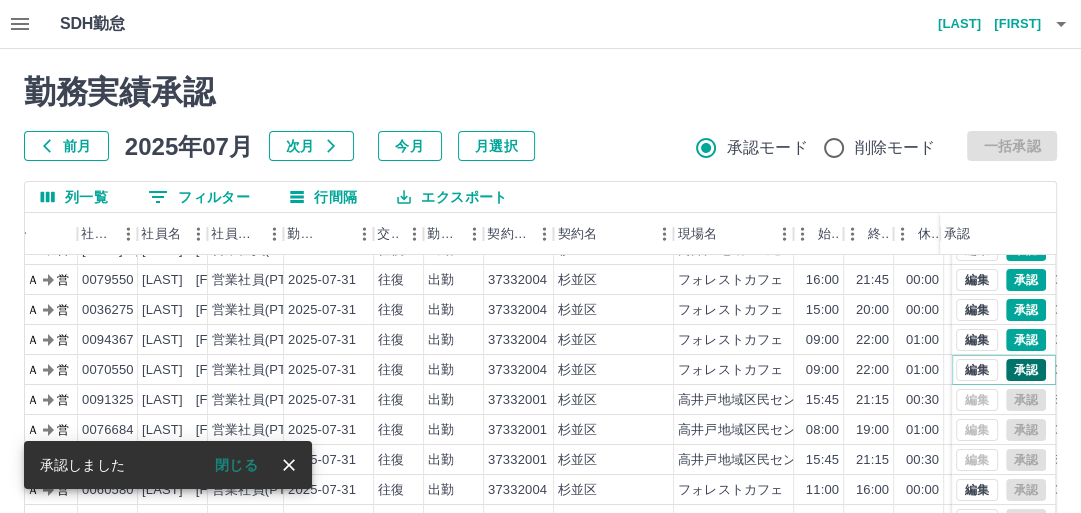 click on "承認" at bounding box center (1026, 370) 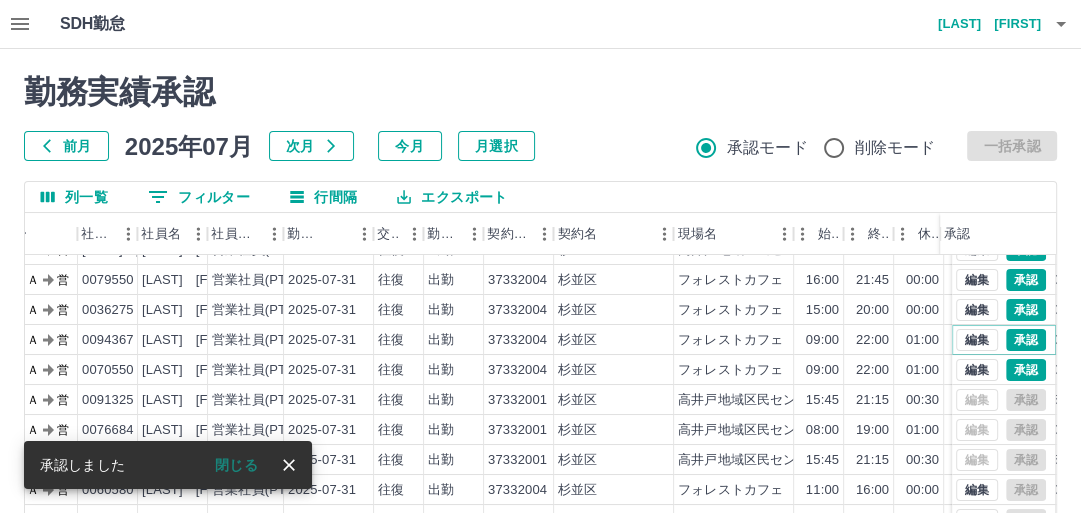 click on "承認" at bounding box center (1026, 340) 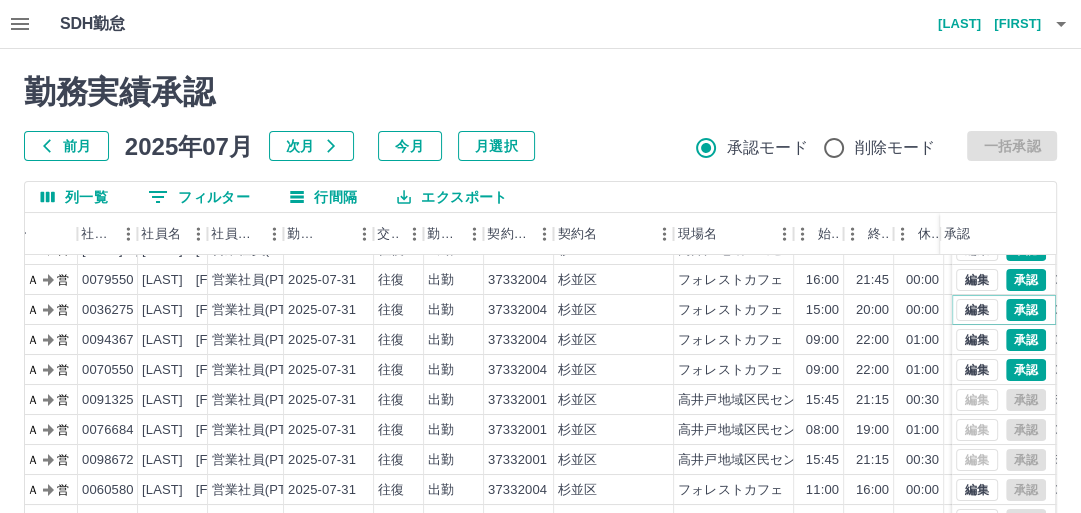 click on "承認" at bounding box center [1026, 310] 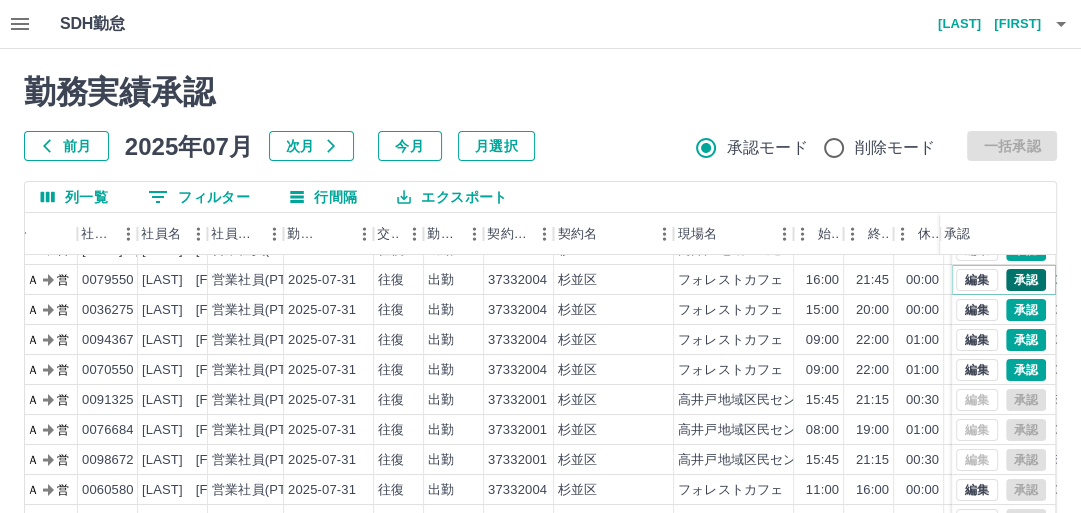 click on "承認" at bounding box center (1026, 280) 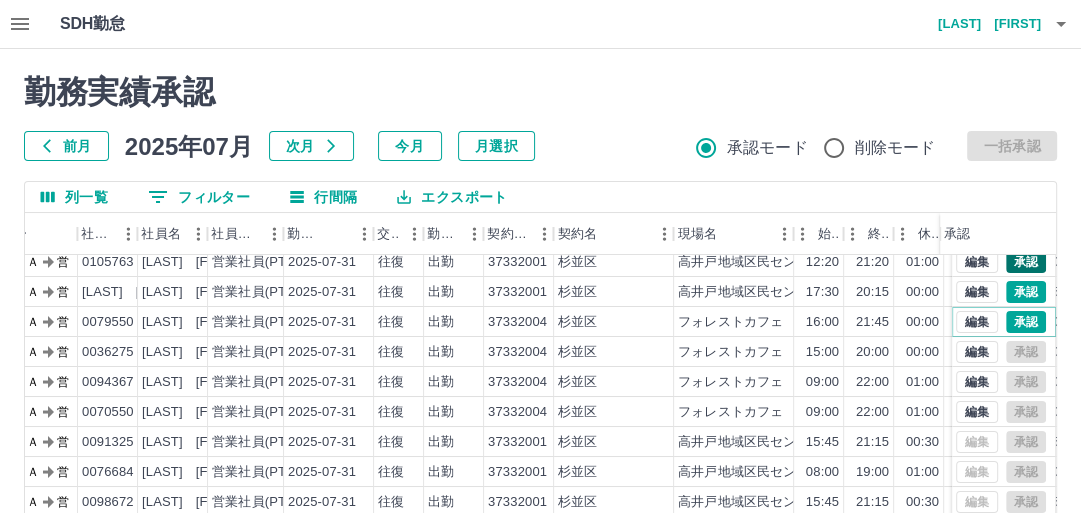 scroll, scrollTop: 0, scrollLeft: 117, axis: horizontal 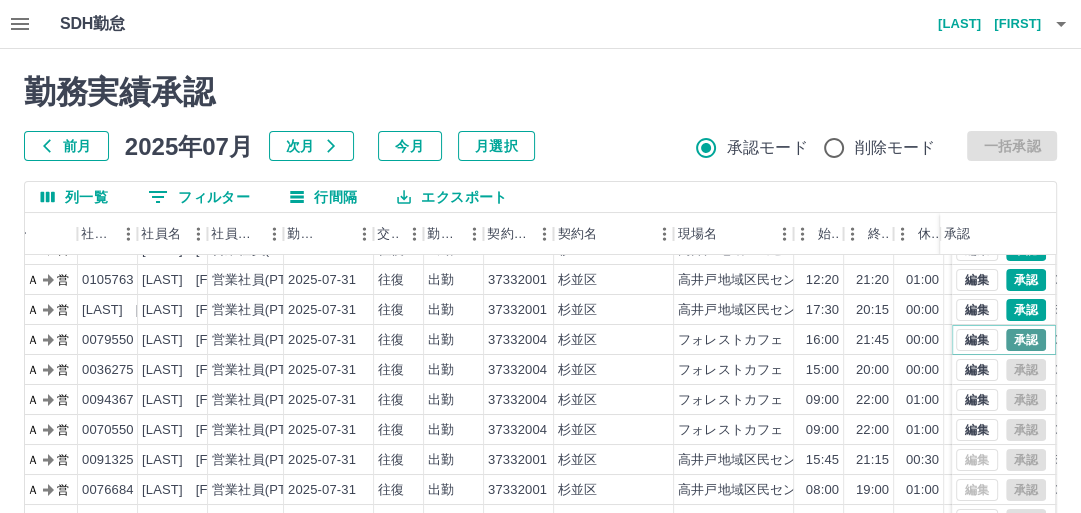 click on "承認" at bounding box center [1026, 340] 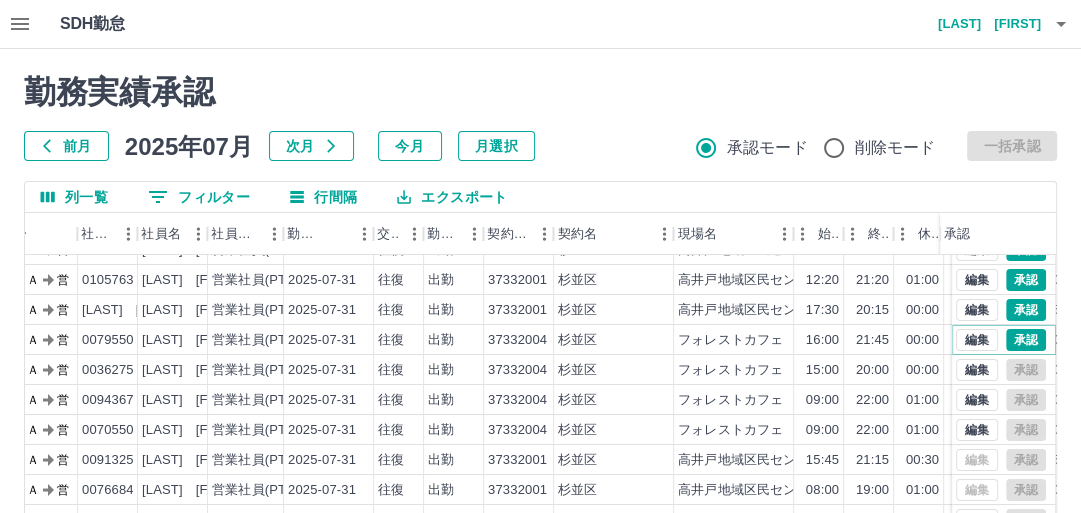 scroll, scrollTop: 0, scrollLeft: 117, axis: horizontal 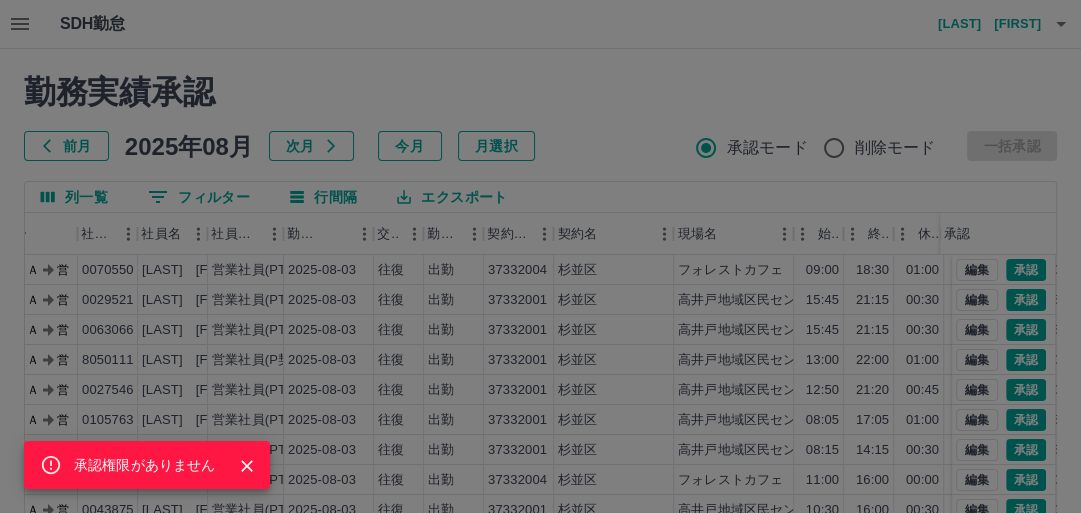 click on "承認権限がありません" at bounding box center (540, 256) 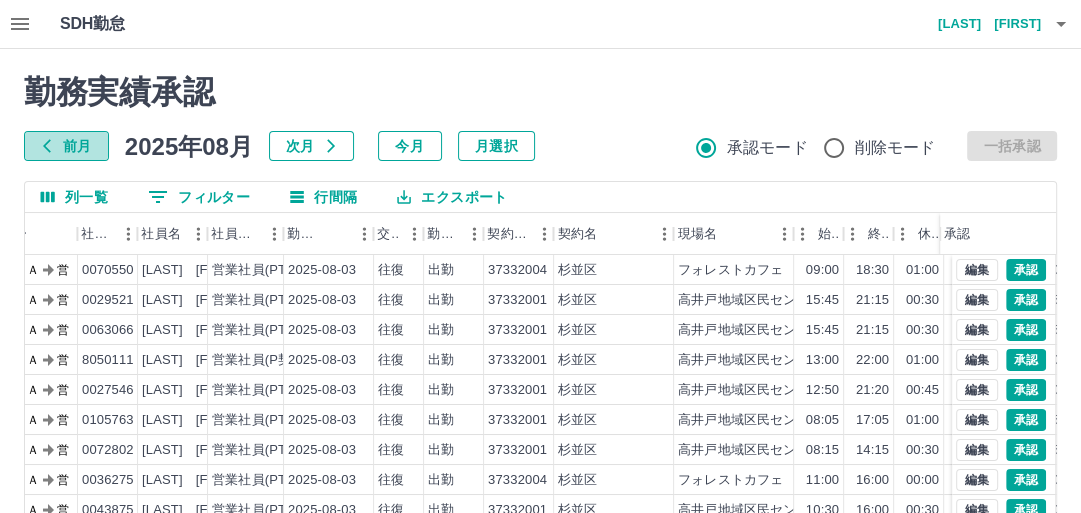 click on "前月" at bounding box center [66, 146] 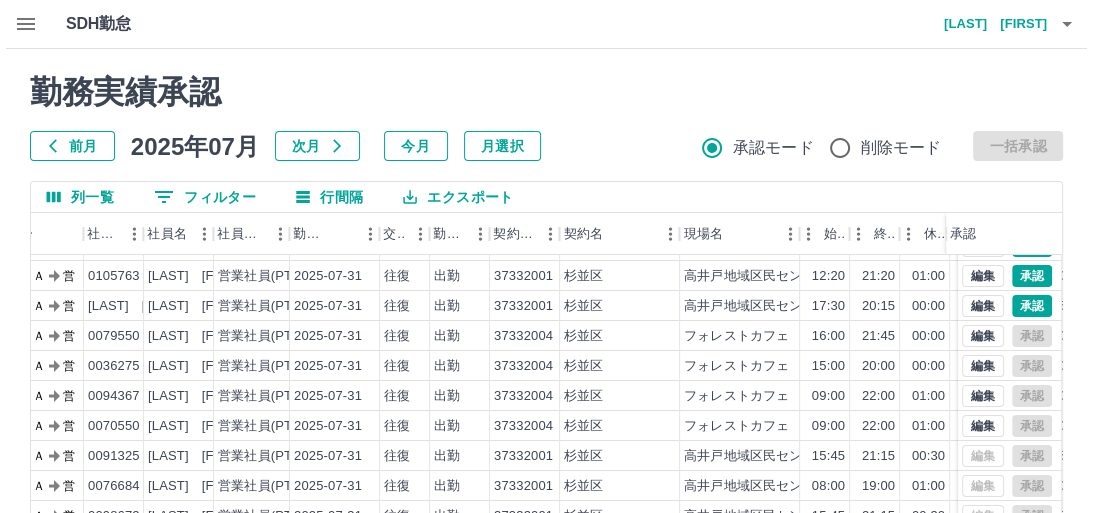 scroll, scrollTop: 0, scrollLeft: 117, axis: horizontal 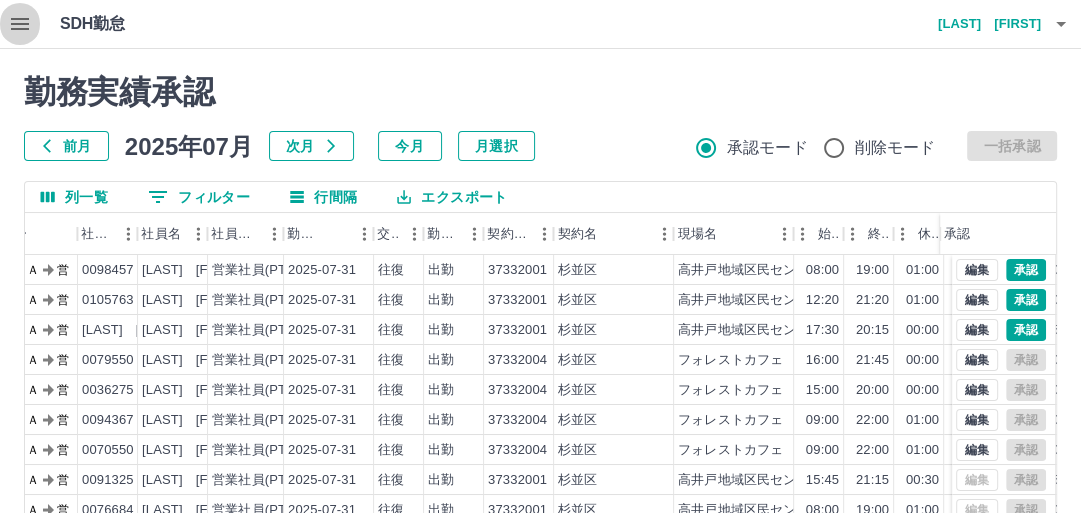 click 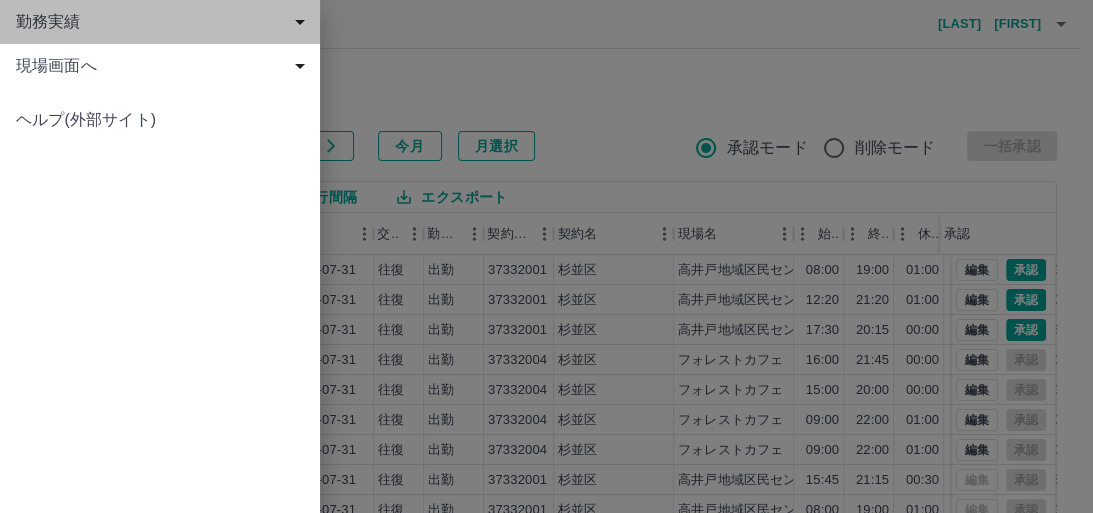 click on "勤務実績" at bounding box center [164, 22] 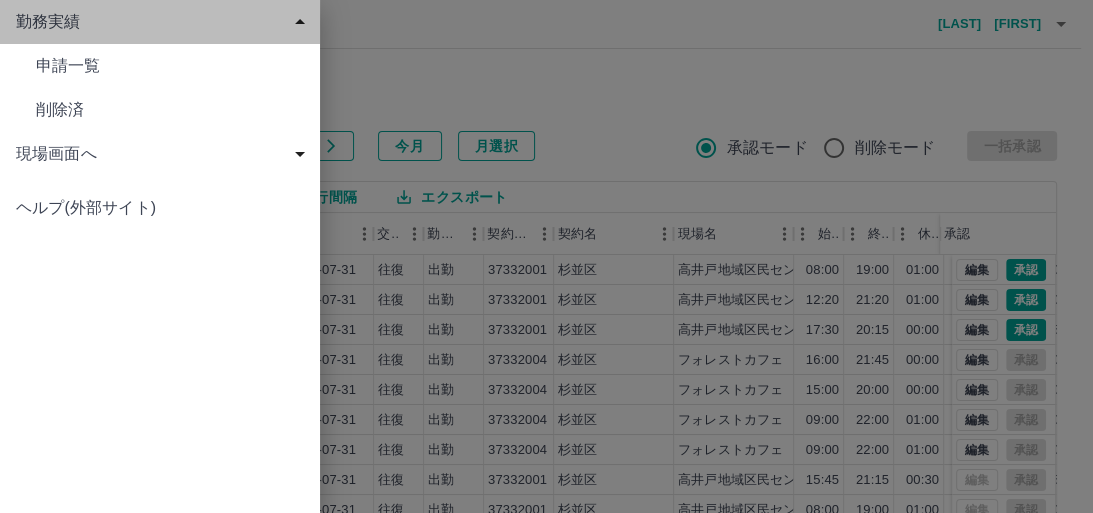 click on "勤務実績" at bounding box center [164, 22] 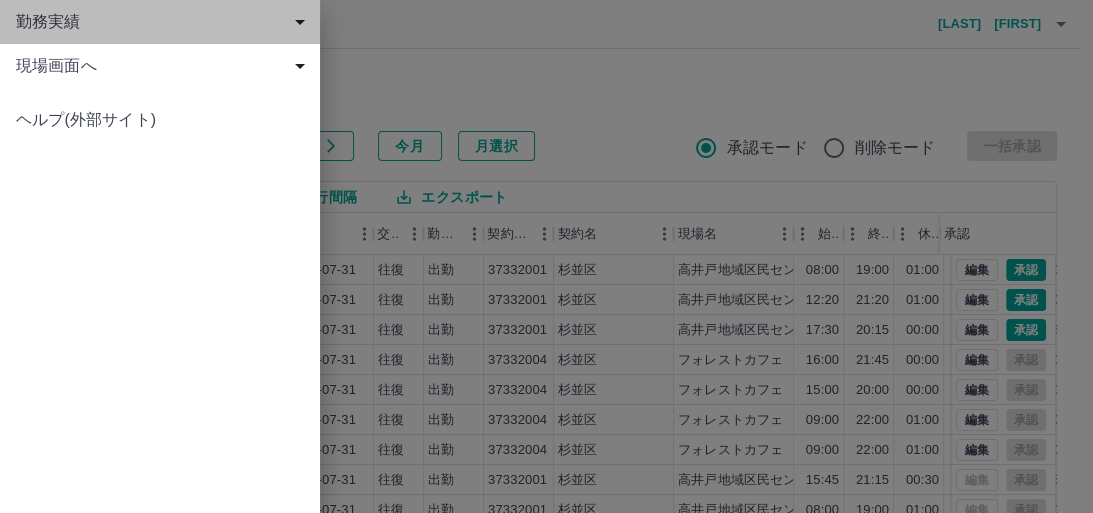 click on "勤務実績" at bounding box center [164, 22] 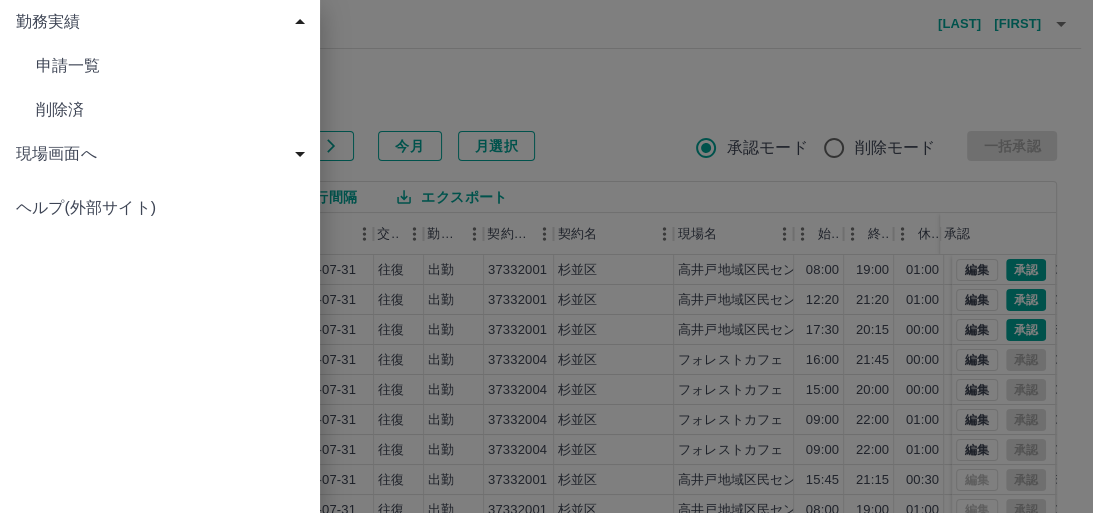 click on "申請一覧" at bounding box center (170, 66) 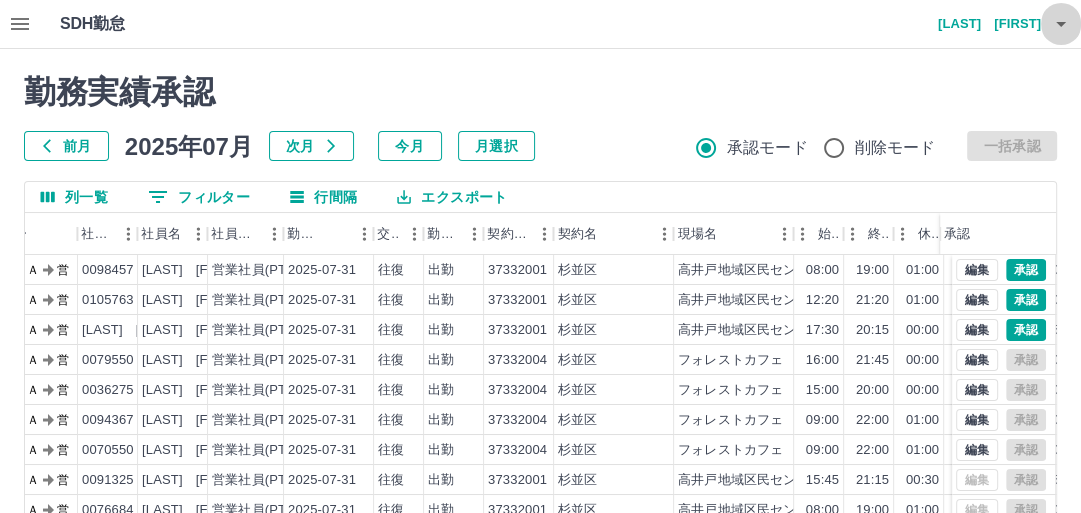 click 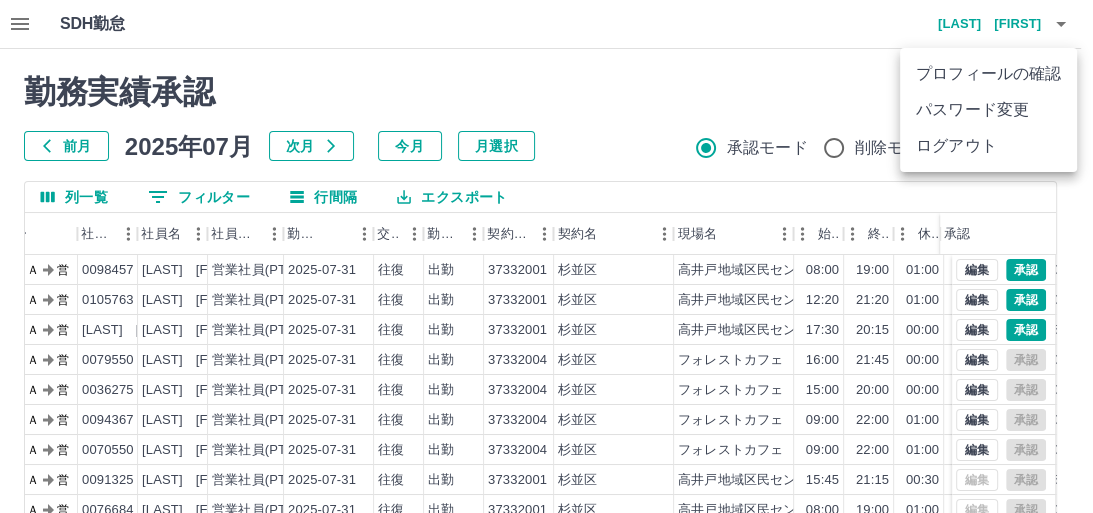 click on "ログアウト" at bounding box center (988, 146) 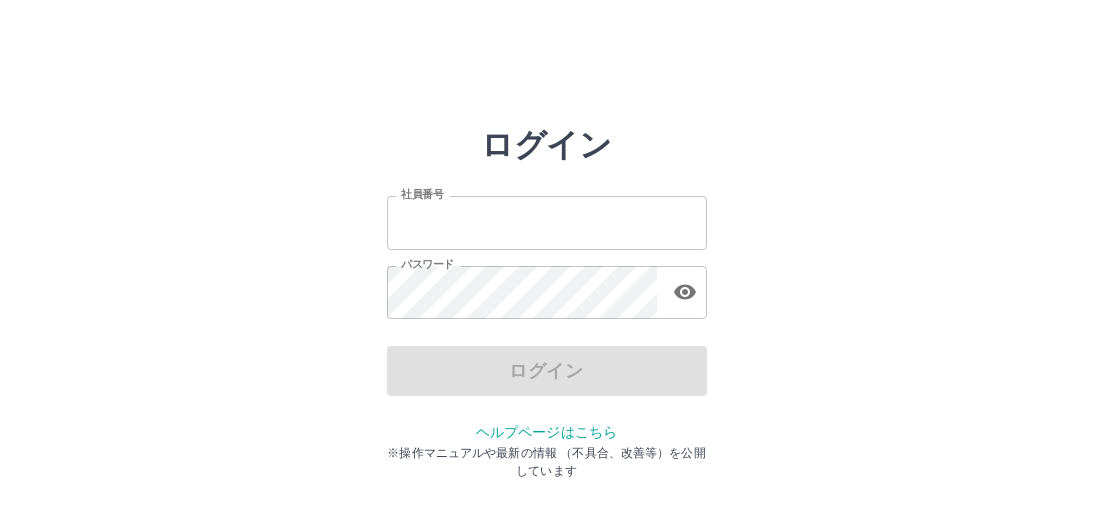 scroll, scrollTop: 0, scrollLeft: 0, axis: both 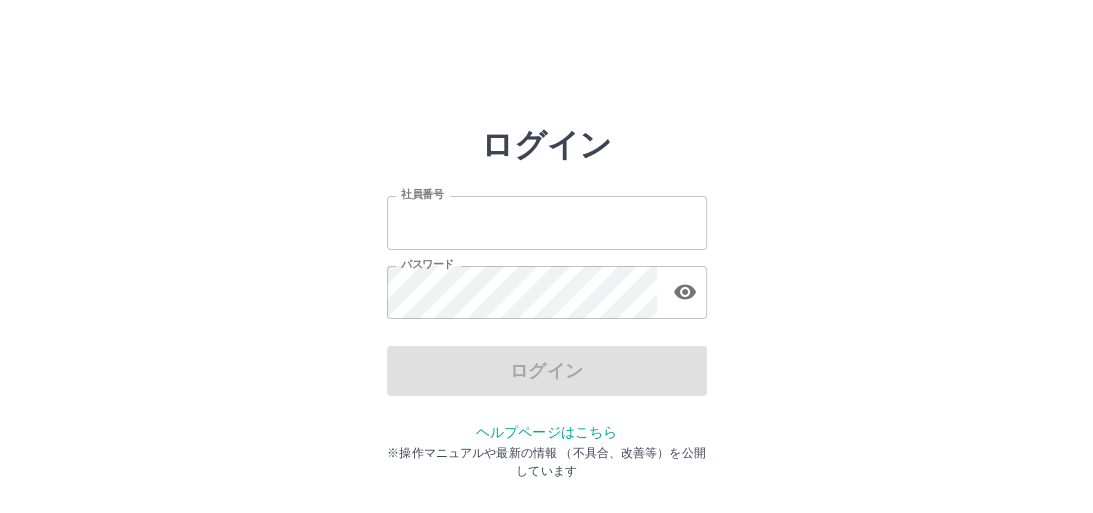 type on "*******" 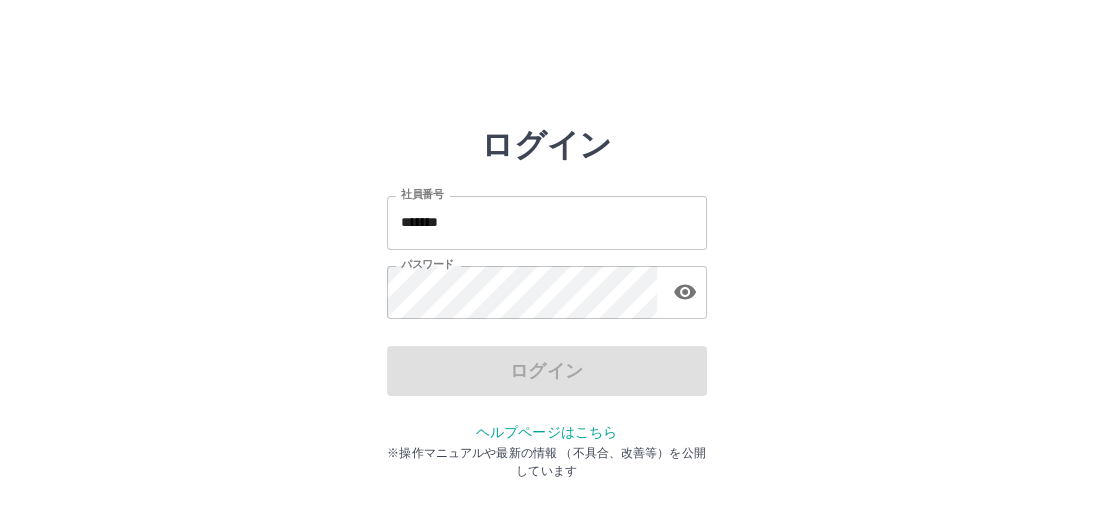 click on "ログイン" at bounding box center [547, 371] 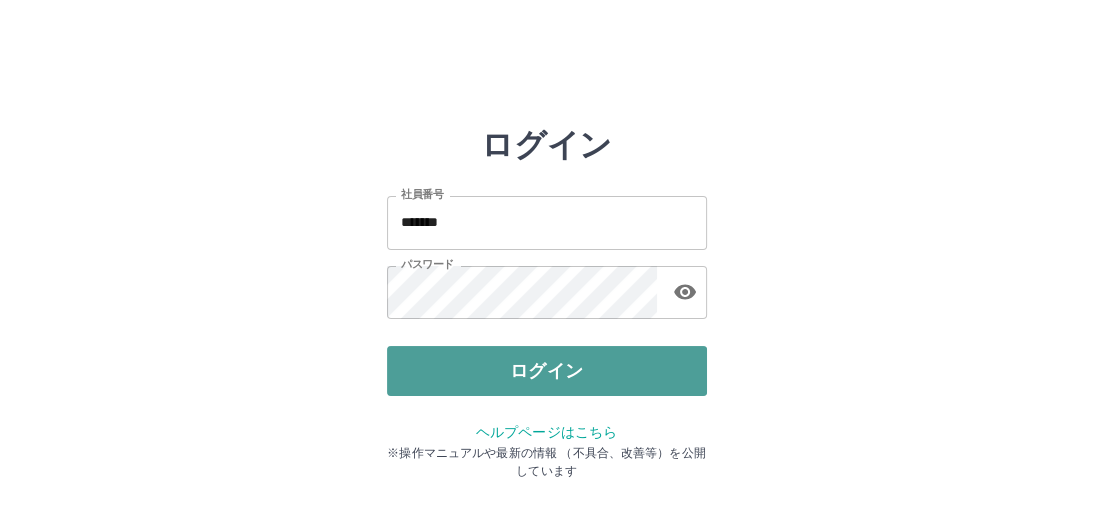 click on "ログイン" at bounding box center [547, 371] 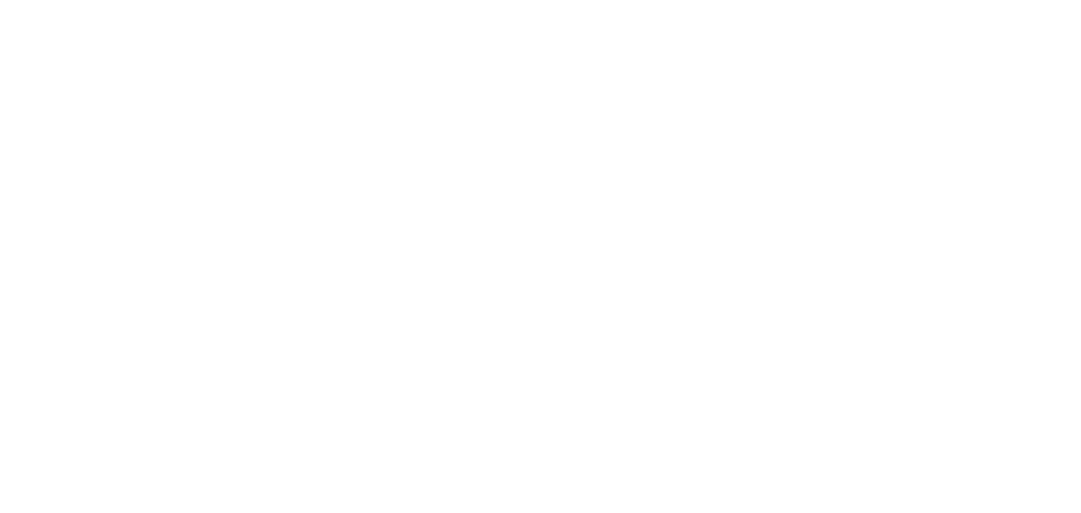scroll, scrollTop: 0, scrollLeft: 0, axis: both 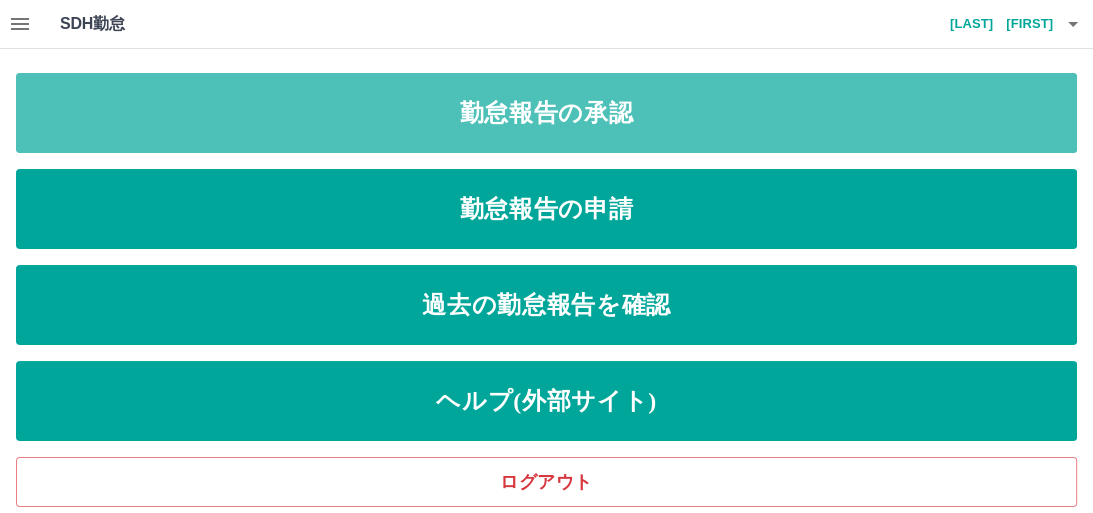 drag, startPoint x: 603, startPoint y: 144, endPoint x: 596, endPoint y: 161, distance: 18.384777 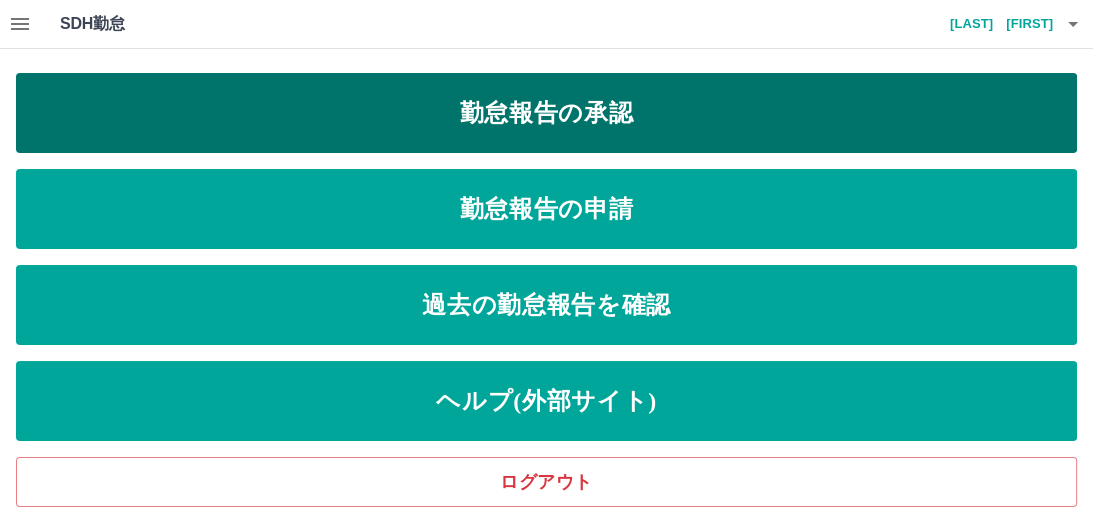 click on "勤怠報告の承認" at bounding box center (546, 113) 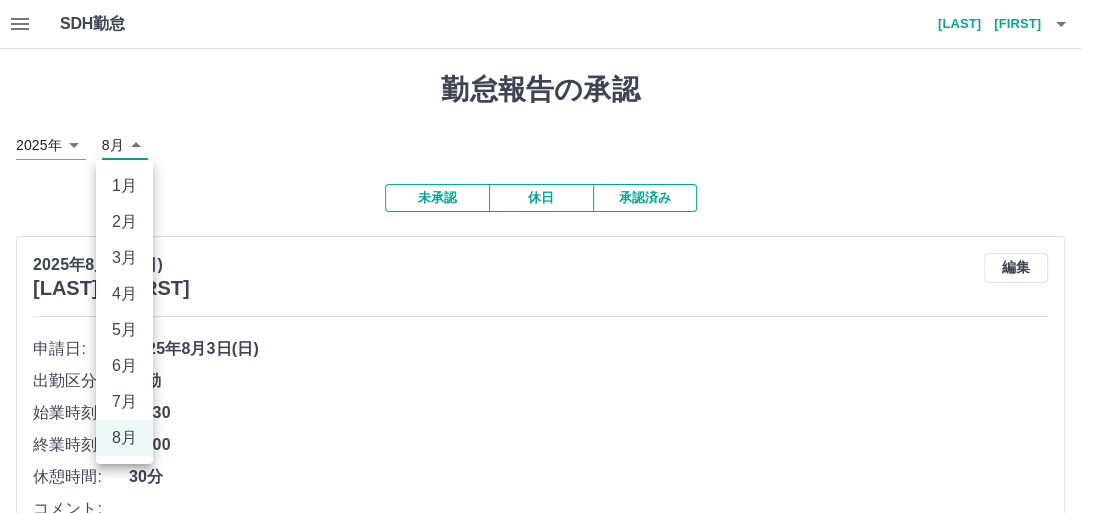 click on "SDH勤怠 [LAST]　[FIRST] 勤怠報告の承認 [YEAR]年 **** [MONTH]月 * 未承認 休日 承認済み [YEAR]年[MONTH]月[DAY]日(日) [LAST]　[FIRST] 編集 申請日: [YEAR]年[MONTH]月[DAY]日(日) 出勤区分: 出勤 始業時刻: 10:30 終業時刻: 16:00 休憩時間: 30分 コメント: 所定開始: 10:30 所定終業: 16:00 所定休憩: 00:30 所定内: 5時間0分 所定外: 0分 承認する [YEAR]年[MONTH]月[DAY]日(日) [LAST]　[FIRST] 編集 申請日: [YEAR]年[MONTH]月[DAY]日(日) 出勤区分: 出勤 始業時刻: 09:00 終業時刻: 18:00 休憩時間: 1時間0分 コメント: 所定開始: 09:00 所定終業: 18:00 所定休憩: 01:00 所定内: 8時間0分 所定外: 0分 承認する [YEAR]年[MONTH]月[DAY]日(日) [LAST]　[FIRST] 編集 申請日: [YEAR]年[MONTH]月[DAY]日(日) 出勤区分: 出勤 始業時刻: 09:00 終業時刻: 18:30 休憩時間: 1時間0分 コメント: 所定開始: 09:00 所定終業: 18:00 所定休憩: 01:00 所定内: 8時間0分 所定外: 30分 承認する [YEAR]年[MONTH]月[DAY]日(日) [LAST]　[FIRST] 編集 申請日: 出勤" at bounding box center (546, 7109) 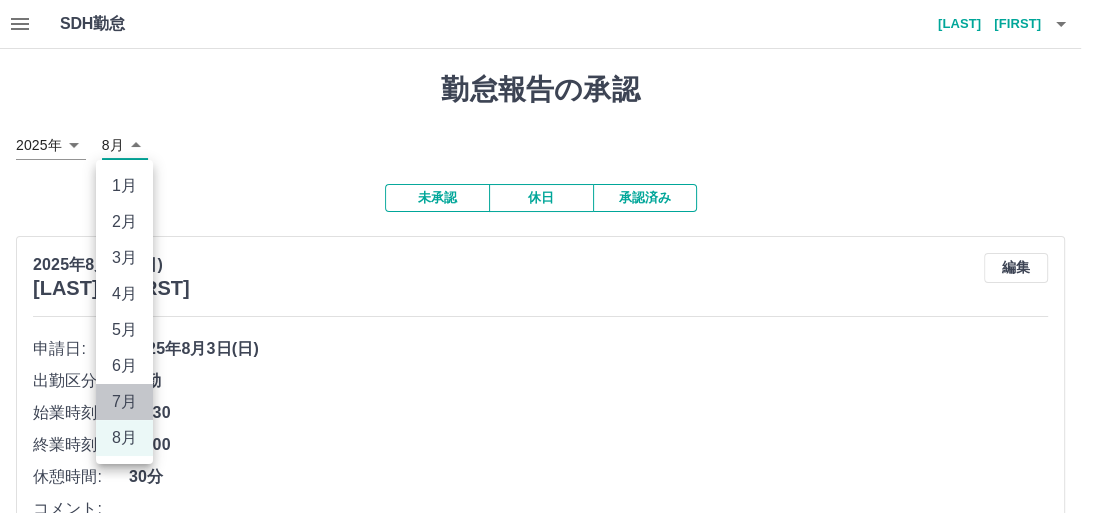 click on "7月" at bounding box center [124, 402] 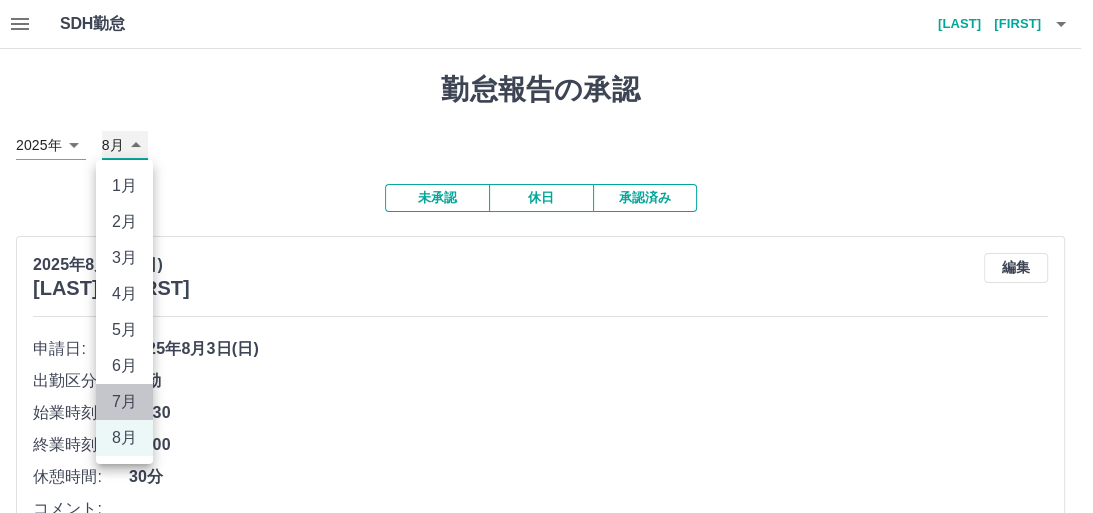 type on "*" 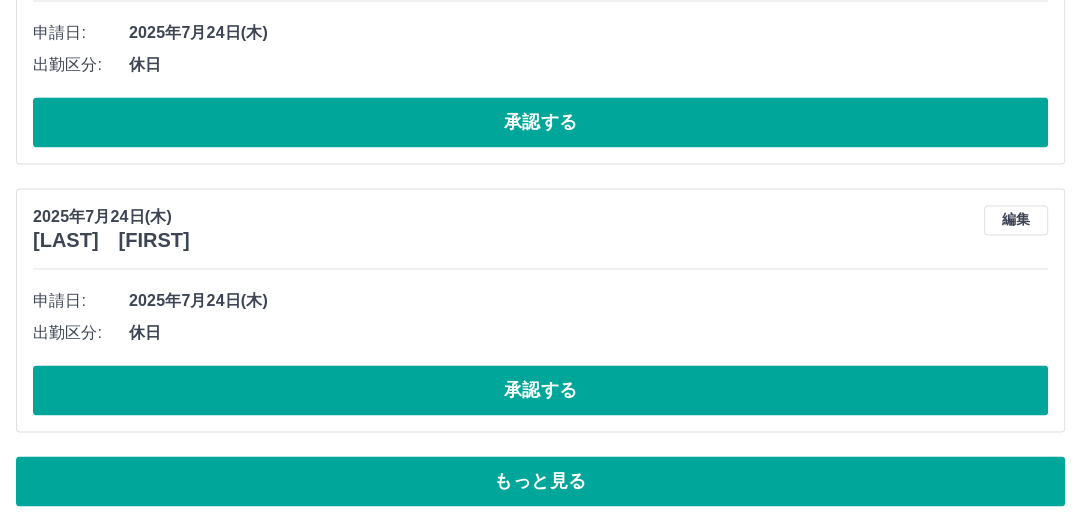 scroll, scrollTop: 7548, scrollLeft: 0, axis: vertical 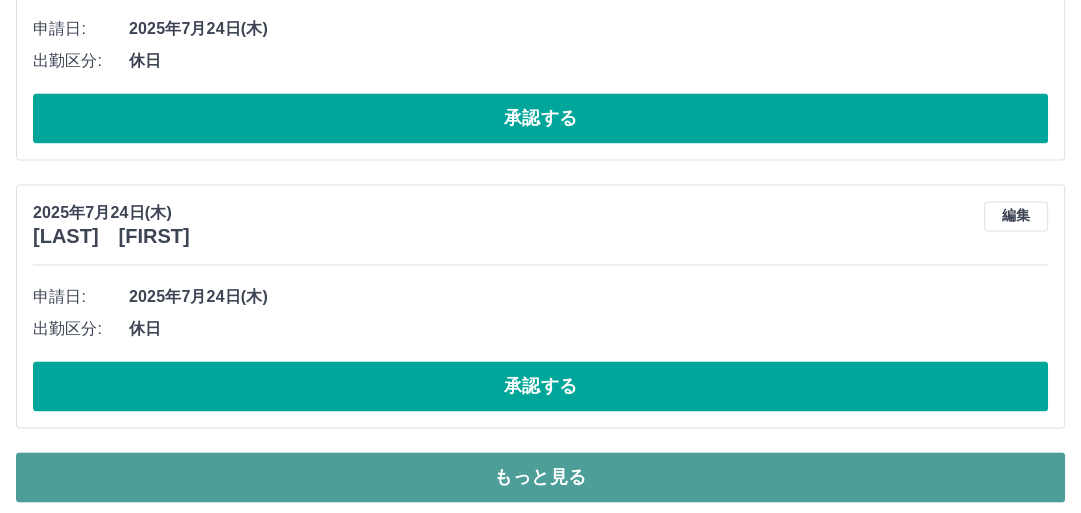 drag, startPoint x: 568, startPoint y: 451, endPoint x: 568, endPoint y: 438, distance: 13 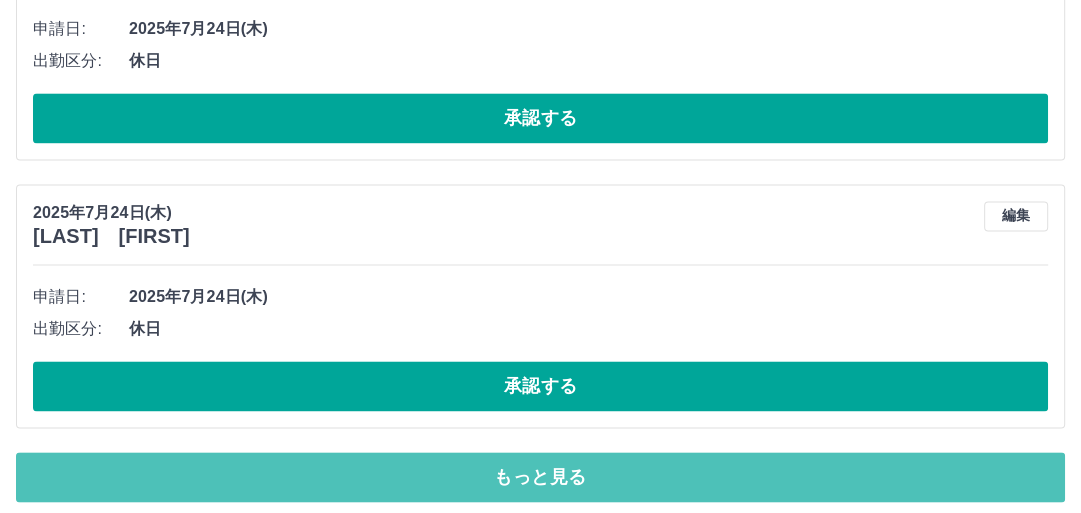 click on "もっと見る" at bounding box center [540, 477] 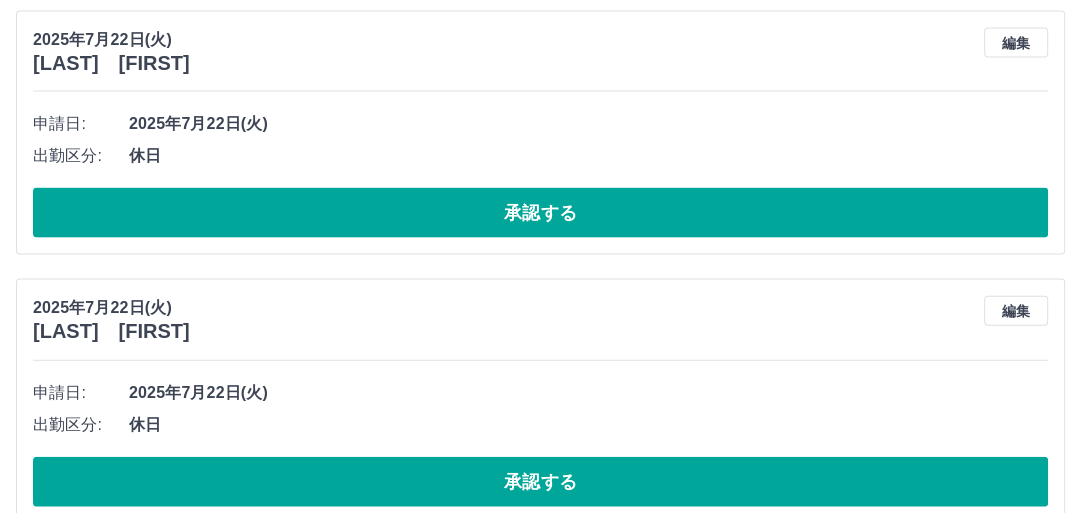 scroll, scrollTop: 14241, scrollLeft: 0, axis: vertical 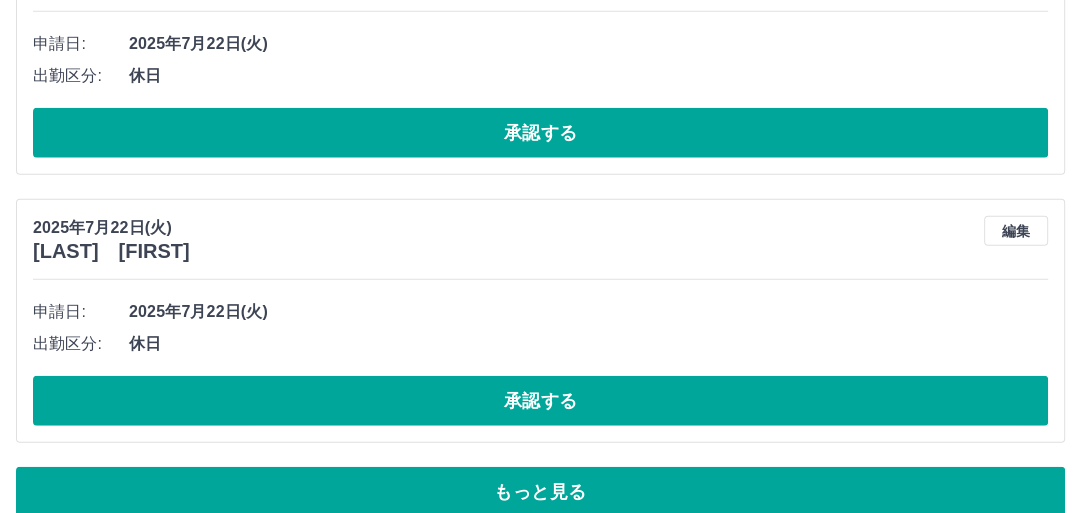 click on "もっと見る" at bounding box center (540, 492) 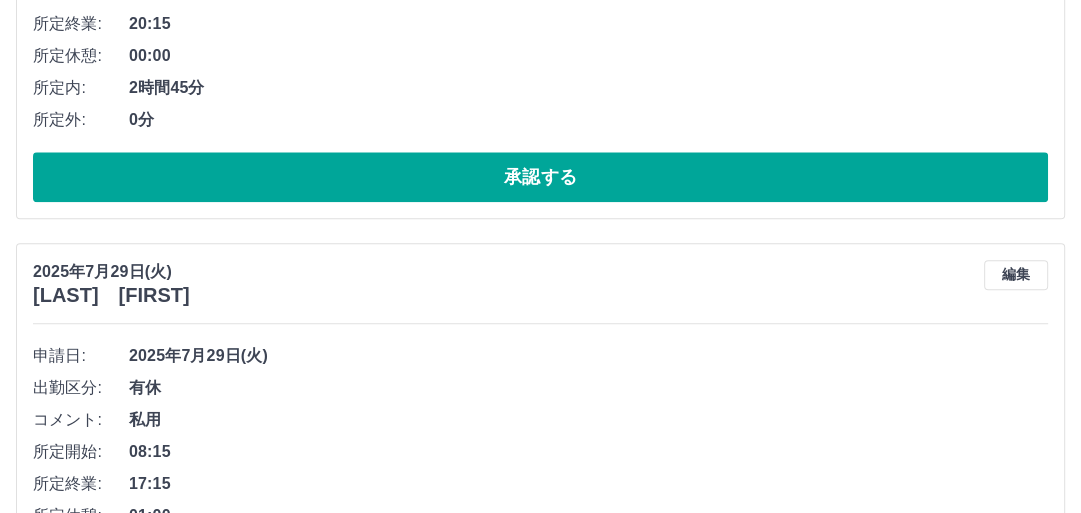 scroll, scrollTop: 1582, scrollLeft: 0, axis: vertical 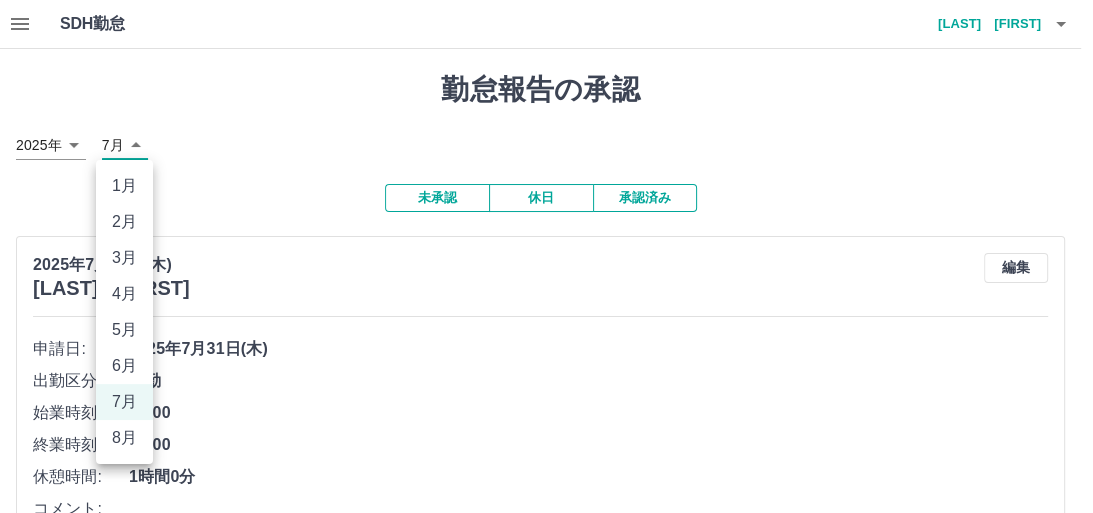 click on "SDH勤怠 [LAST]　[FIRST] 勤怠報告の承認 [YEAR]年 **** [MONTH]月 * 未承認 休日 承認済み [YEAR]年[MONTH]月[DAY]日(木) [LAST]　[FIRST] 編集 申請日: [YEAR]年[MONTH]月[DAY]日(木) 出勤区分: 出勤 始業時刻: 08:00 終業時刻: 19:00 休憩時間: 1時間0分 コメント: 所定開始: 08:00 所定終業: 17:00 所定休憩: 01:00 所定内: 8時間0分 所定外: 2時間0分 承認する [YEAR]年[MONTH]月[DAY]日(木) [LAST]　[FIRST] 編集 申請日: [YEAR]年[MONTH]月[DAY]日(木) 出勤区分: 出勤 始業時刻: 12:20 終業時刻: 21:20 休憩時間: 1時間0分 コメント: 所定開始: 12:20 所定終業: 21:20 所定休憩: 01:00 所定内: 8時間0分 所定外: 0分 承認する [YEAR]年[MONTH]月[DAY]日(火) [LAST]　[FIRST] 編集 申請日: [YEAR]年[MONTH]月[DAY]日(火) 出勤区分: 出勤 始業時刻: 17:30 終業時刻: 20:15 休憩時間: 0分 コメント: 所定開始: 17:30 所定終業: 20:15 所定休憩: 00:00 所定内: 2時間45分 所定外: 0分 承認する [YEAR]年[MONTH]月[DAY]日(火) [LAST]　[FIRST] 編集 有休" at bounding box center [546, 7622] 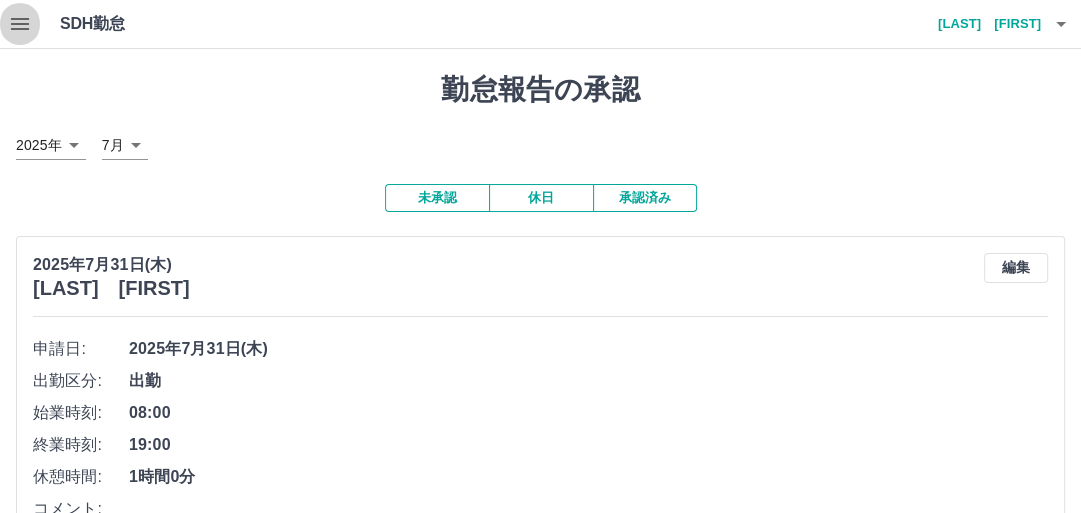 click 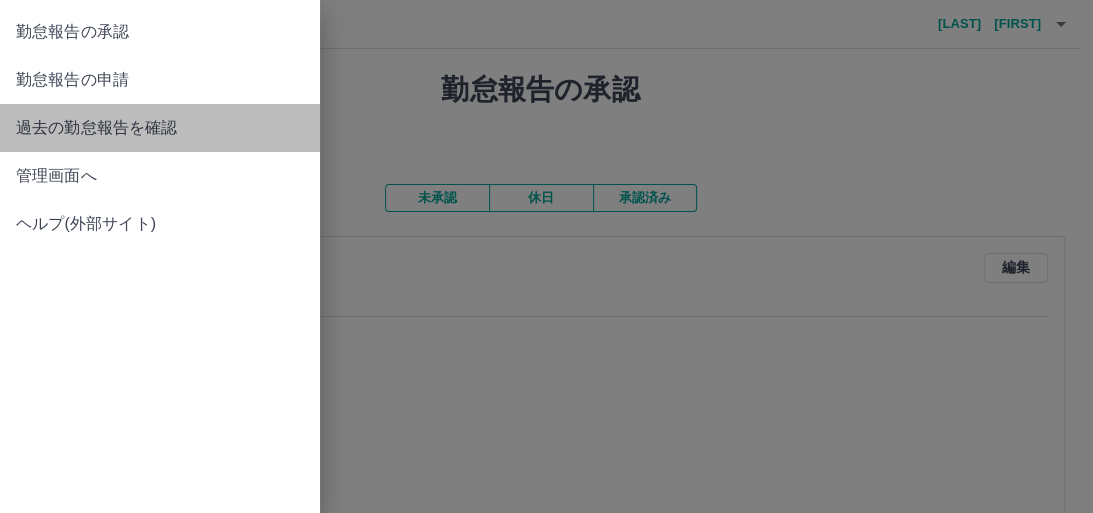 click on "過去の勤怠報告を確認" at bounding box center [160, 128] 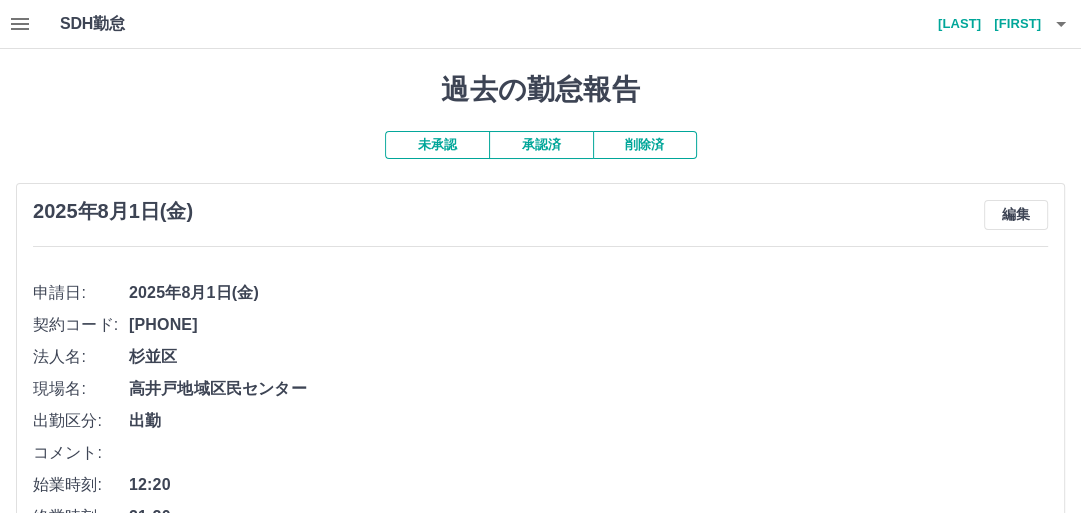 click on "未承認" at bounding box center [437, 145] 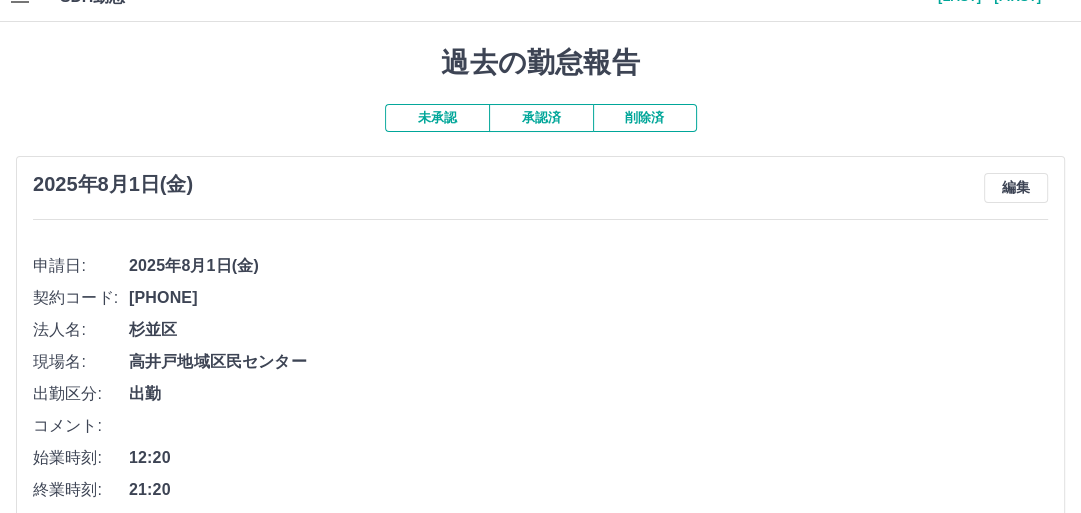 scroll, scrollTop: 0, scrollLeft: 0, axis: both 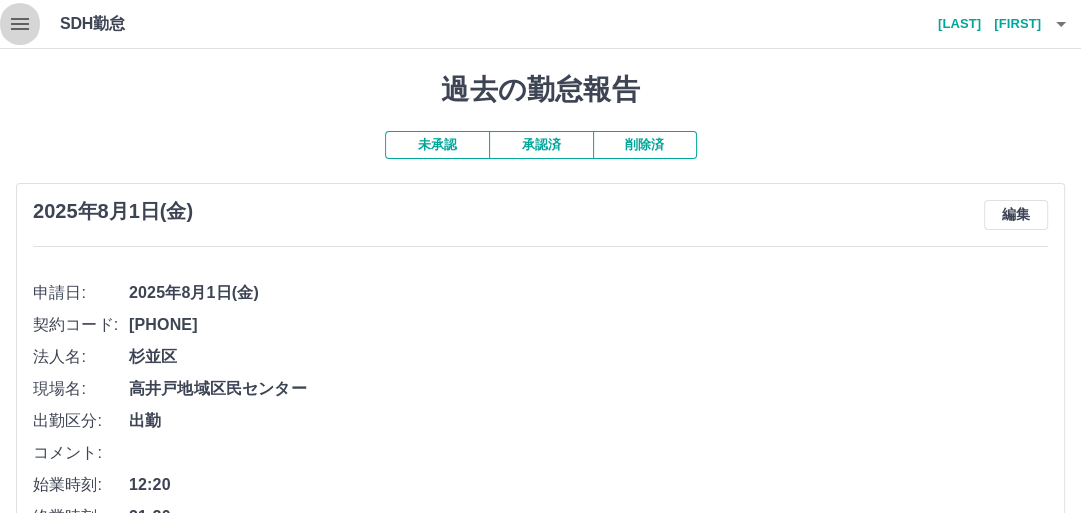 click at bounding box center [20, 24] 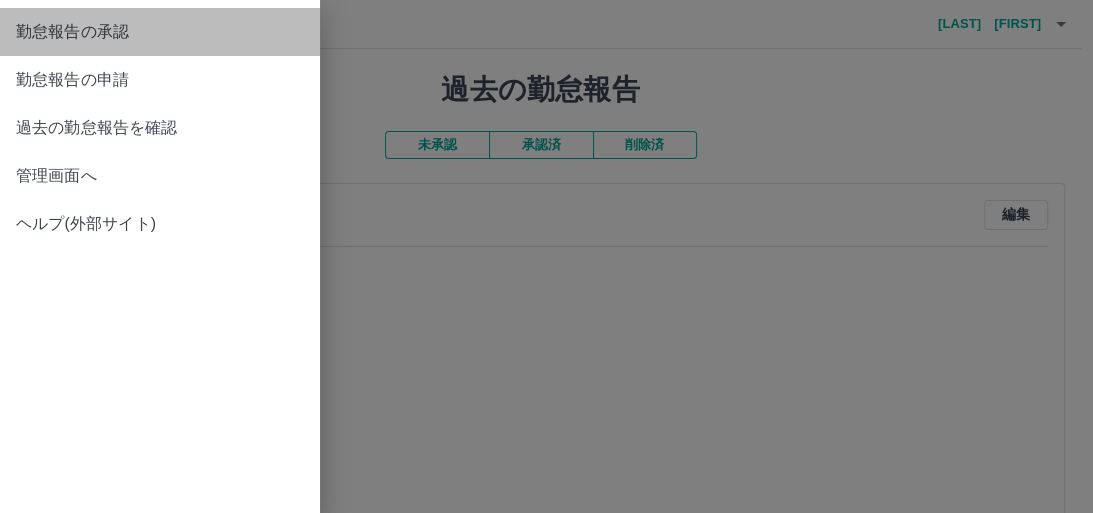 click on "勤怠報告の承認" at bounding box center (160, 32) 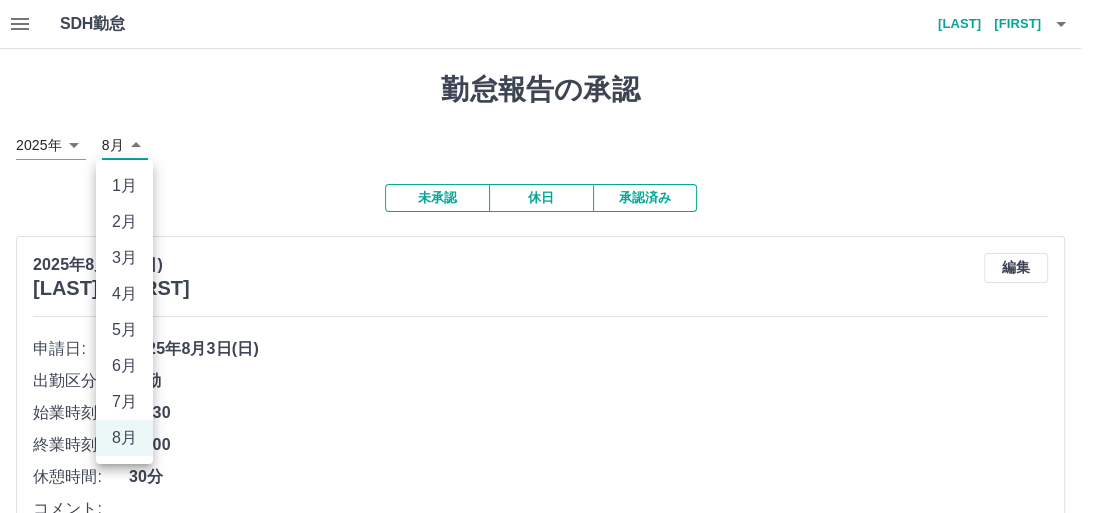 click on "SDH勤怠 内海　理恵 勤怠報告の承認 2025年 **** 8月 * 未承認 休日 承認済み 2025年8月3日(日) 尾崎　正江 編集 申請日: 2025年8月3日(日) 出勤区分: 出勤 始業時刻: 10:30 終業時刻: 16:00 休憩時間: 30分 コメント: 所定開始: 10:30 所定終業: 16:00 所定休憩: 00:30 所定内: 5時間0分 所定外: 0分 承認する 2025年8月3日(日) 谷田部　美佳 編集 申請日: 2025年8月3日(日) 出勤区分: 出勤 始業時刻: 09:00 終業時刻: 18:00 休憩時間: 1時間0分 コメント: 所定開始: 09:00 所定終業: 18:00 所定休憩: 01:00 所定内: 8時間0分 所定外: 0分 承認する 2025年8月3日(日) 論手　怜香 編集 申請日: 2025年8月3日(日) 出勤区分: 出勤 始業時刻: 09:00 終業時刻: 18:30 休憩時間: 1時間0分 コメント: 所定開始: 09:00 所定終業: 18:00 所定休憩: 01:00 所定内: 8時間0分 所定外: 30分 承認する 2025年8月3日(日) 楠目　成晴 編集 申請日: 出勤" at bounding box center [546, 7109] 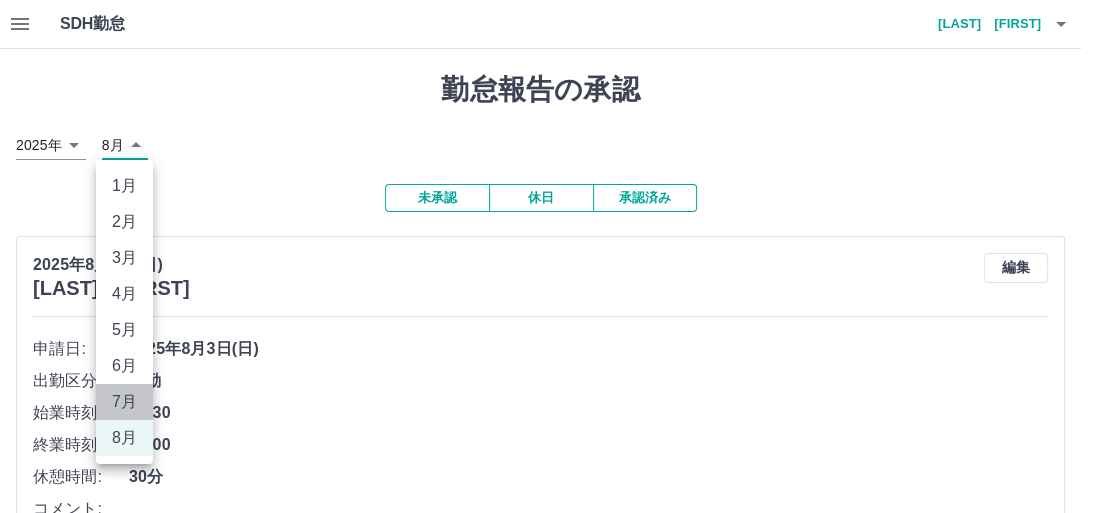 click on "7月" at bounding box center [124, 402] 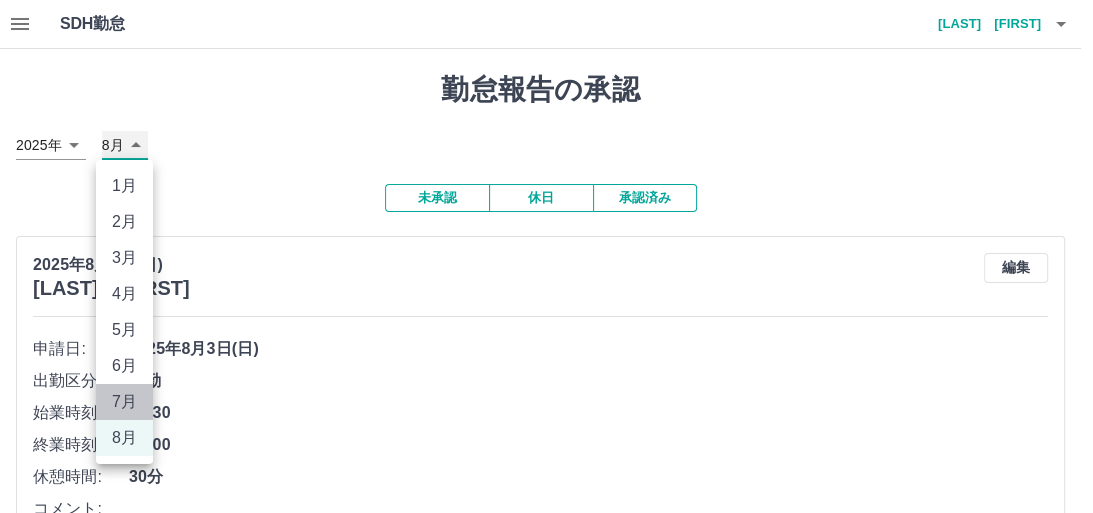 type on "*" 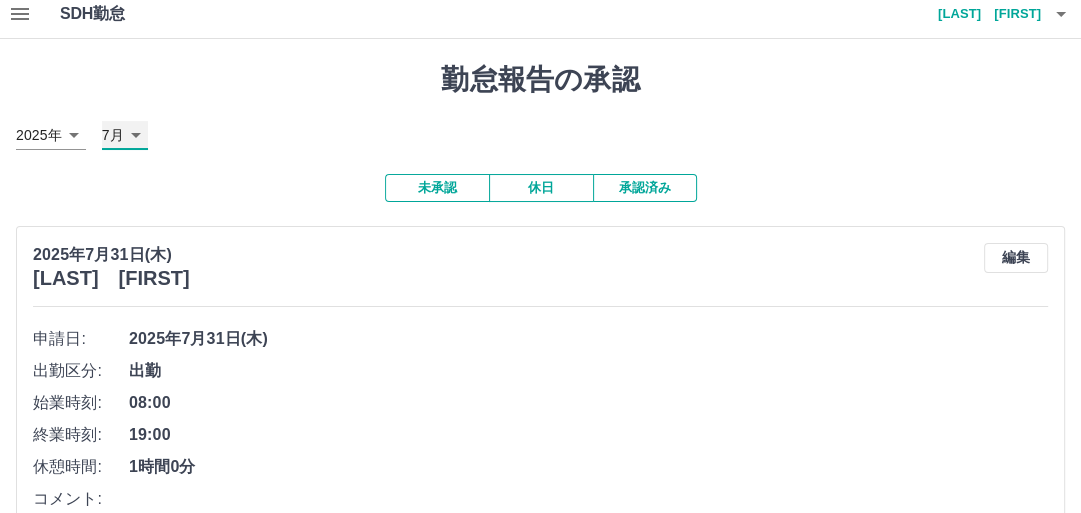 scroll, scrollTop: 0, scrollLeft: 0, axis: both 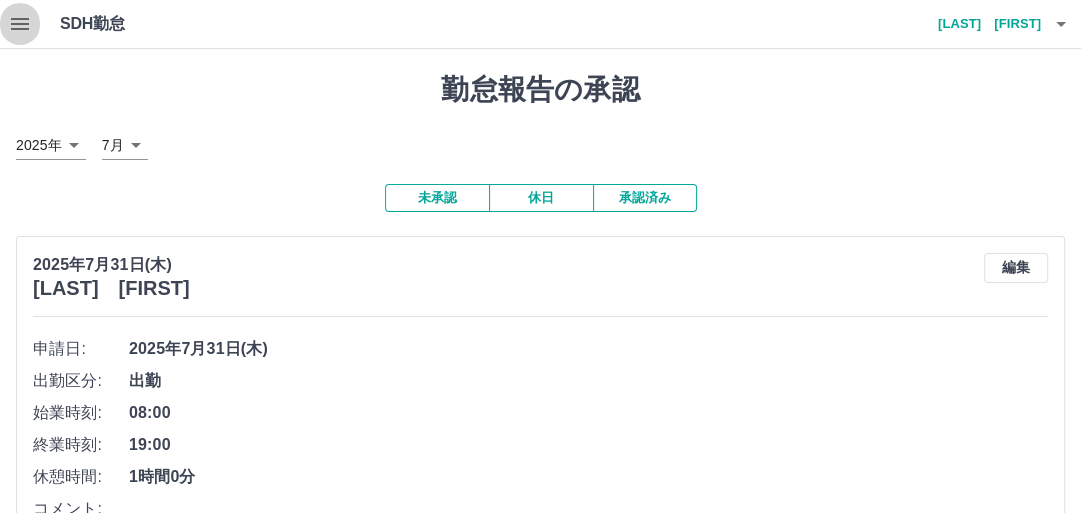 click 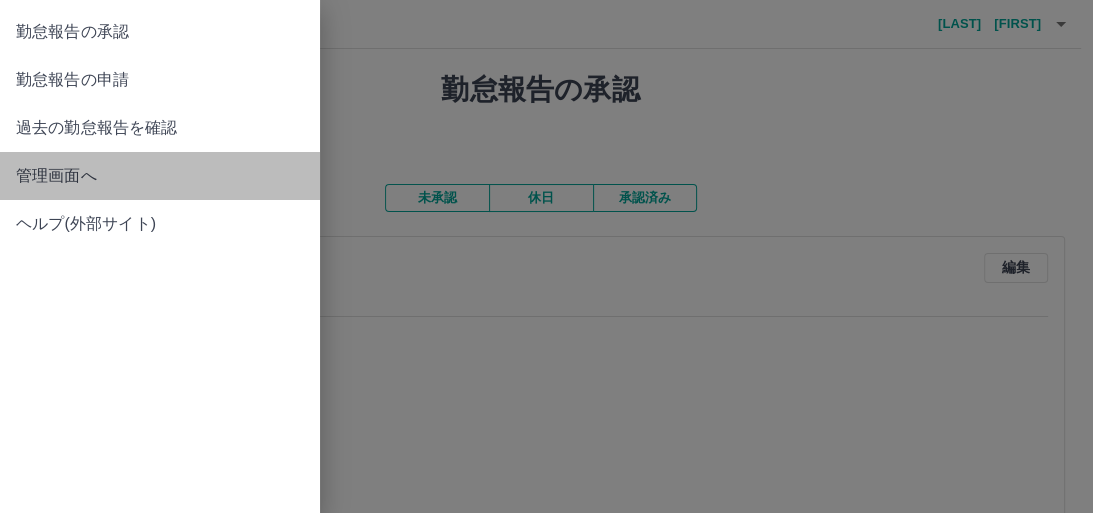 click on "管理画面へ" at bounding box center [160, 176] 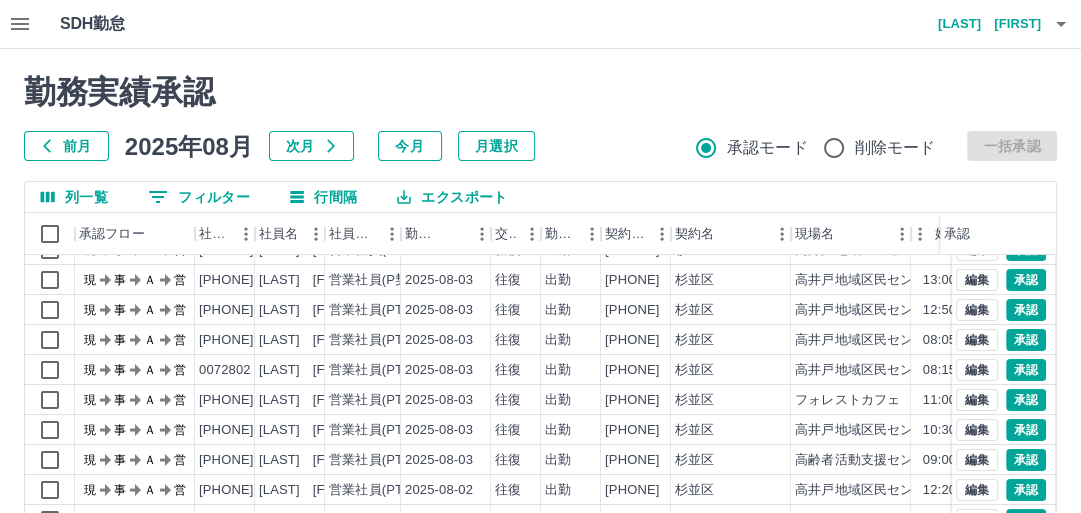 scroll, scrollTop: 0, scrollLeft: 0, axis: both 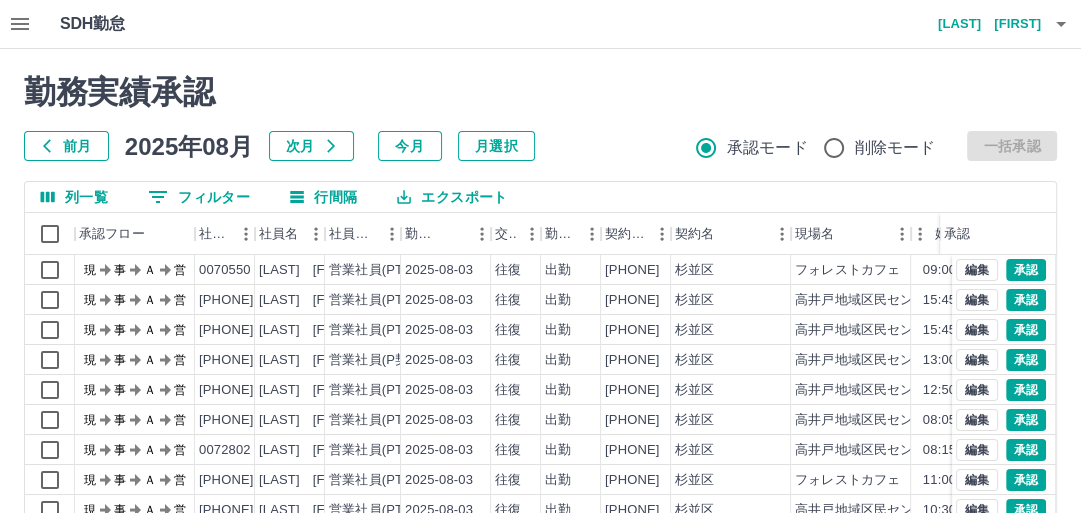 click on "前月" at bounding box center (66, 146) 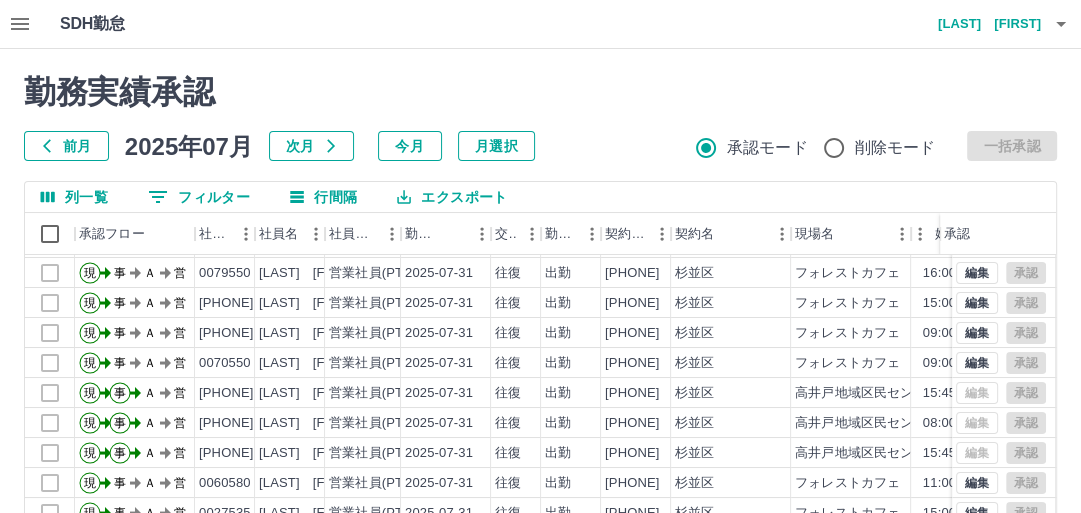 scroll, scrollTop: 98, scrollLeft: 0, axis: vertical 